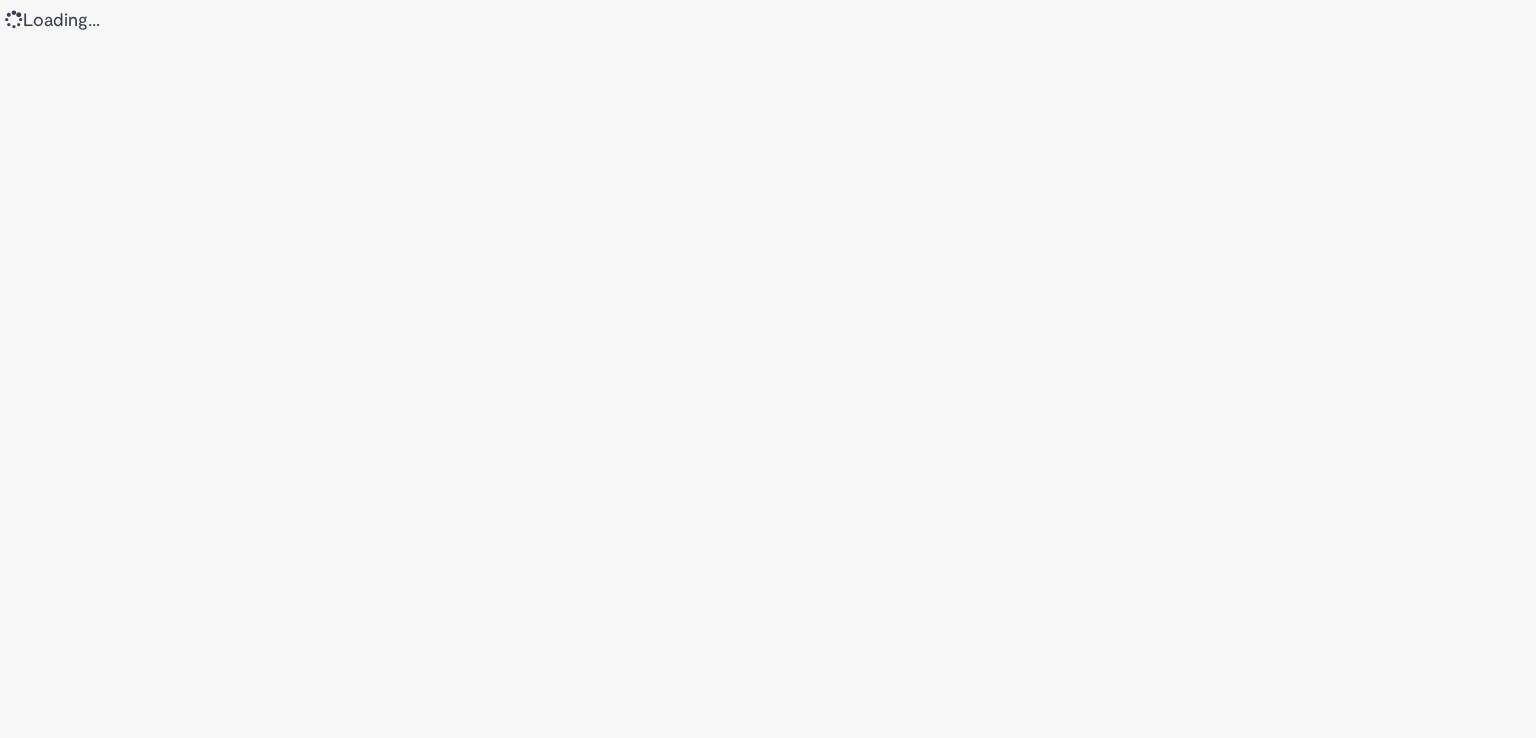scroll, scrollTop: 0, scrollLeft: 0, axis: both 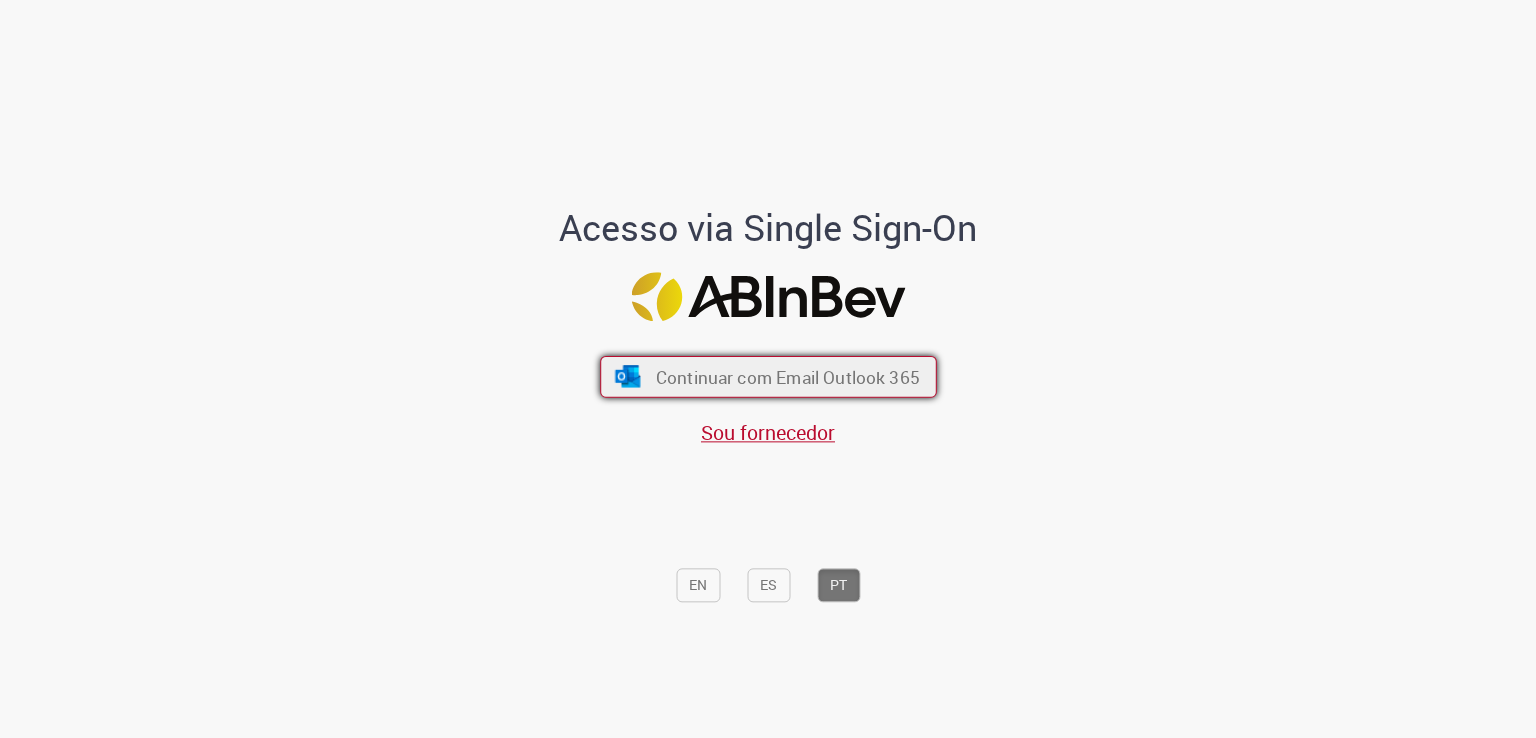 click on "Continuar com Email Outlook 365" at bounding box center (787, 377) 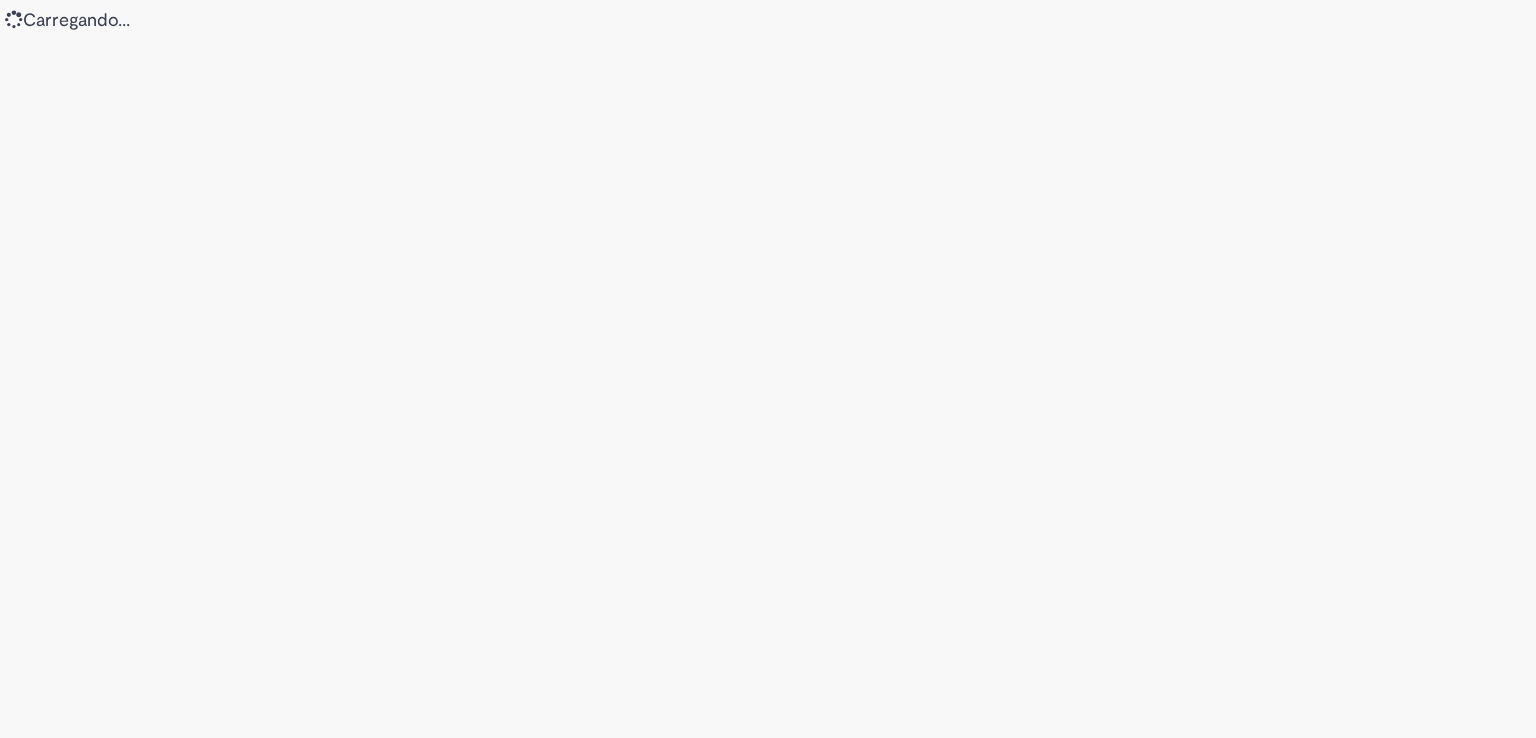 scroll, scrollTop: 0, scrollLeft: 0, axis: both 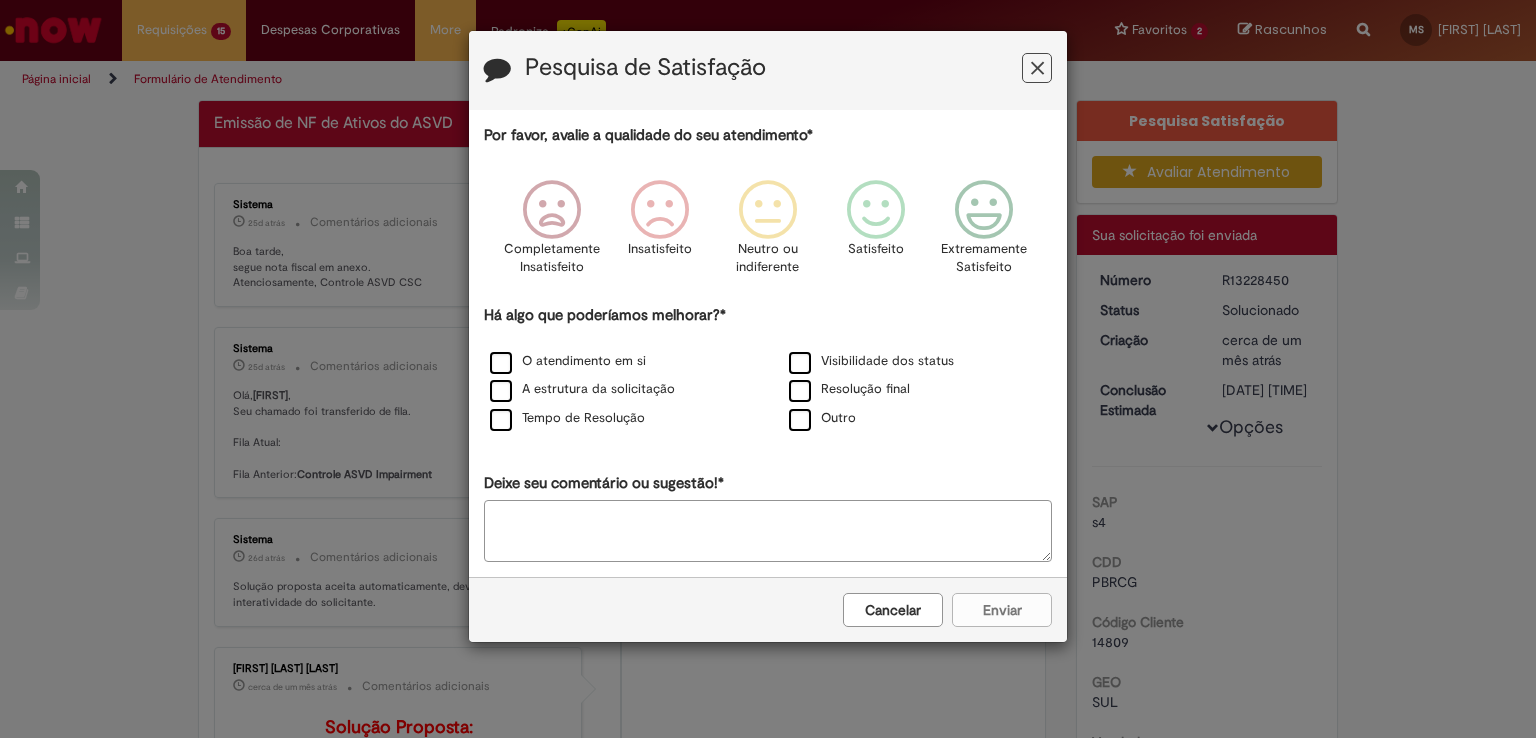 click at bounding box center [1037, 68] 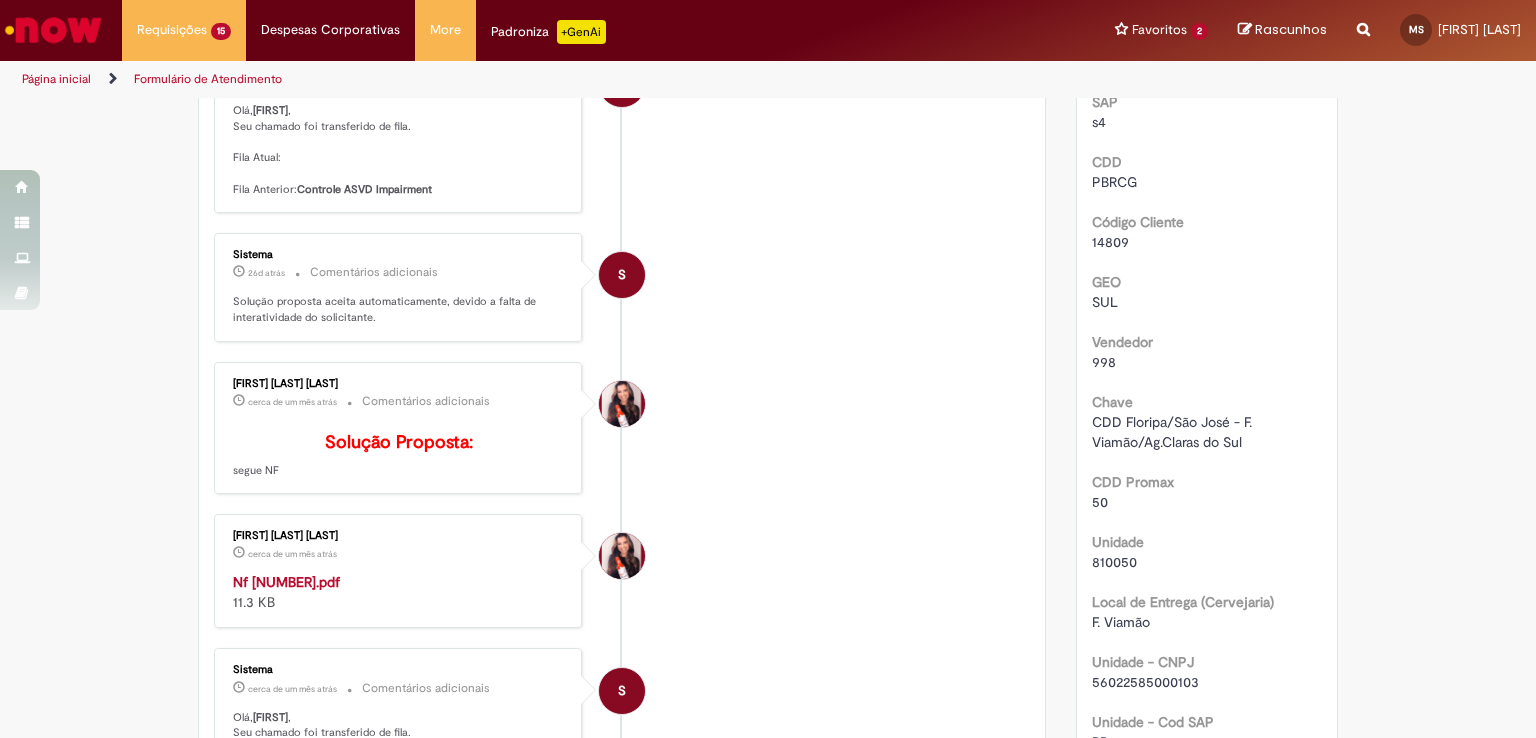 scroll, scrollTop: 900, scrollLeft: 0, axis: vertical 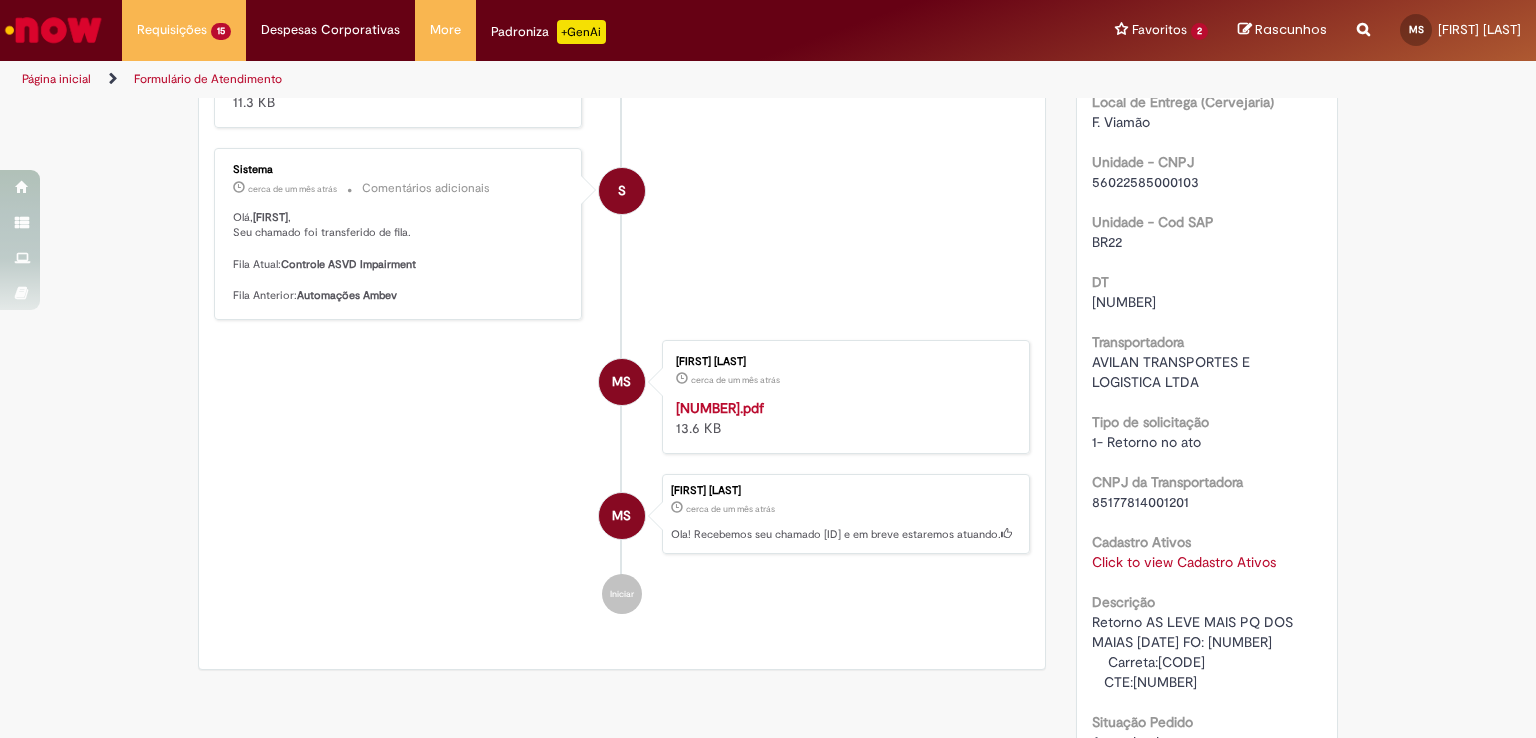 click on "Ola! Recebemos seu chamado [ID] e em breve estaremos atuando." at bounding box center [845, 535] 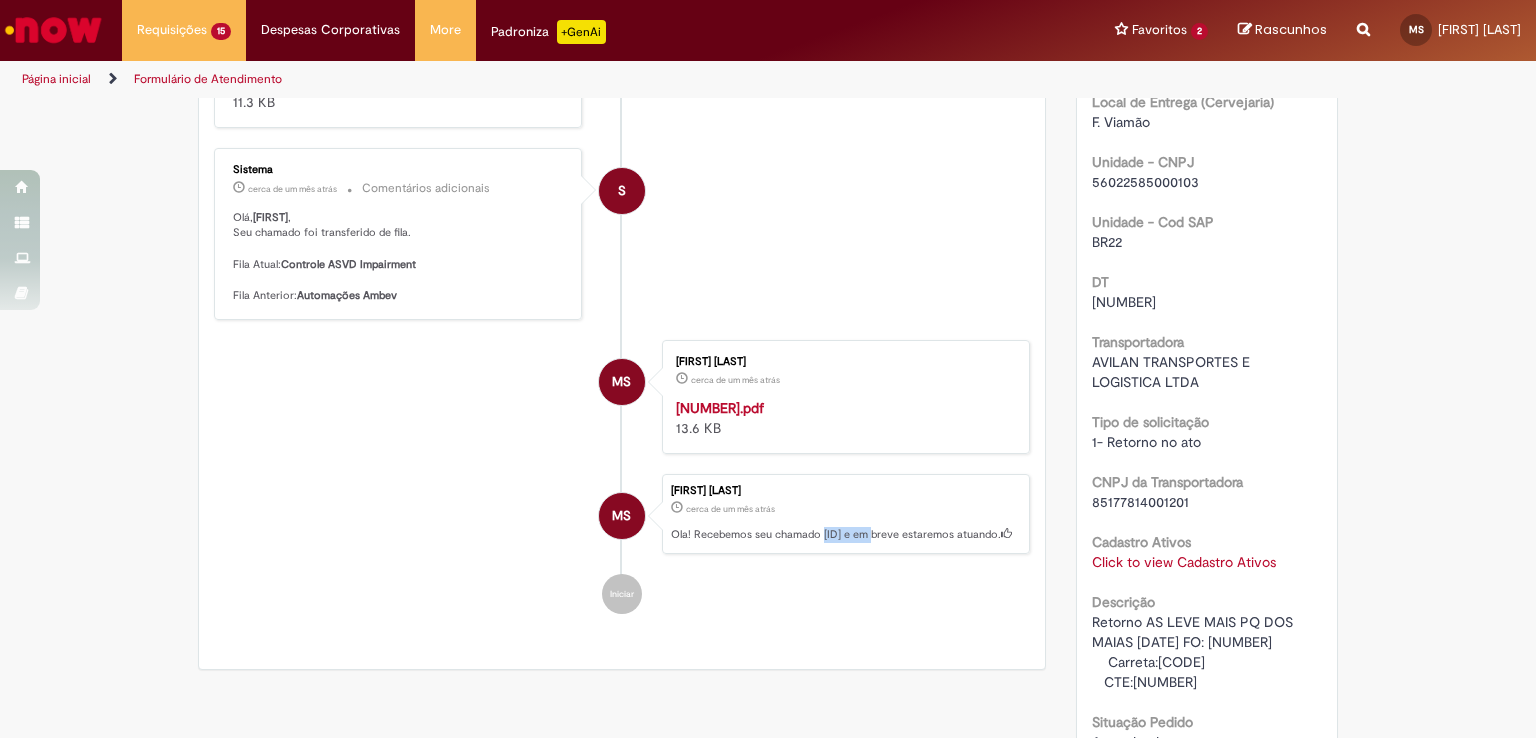 click on "Ola! Recebemos seu chamado [ID] e em breve estaremos atuando." at bounding box center [845, 535] 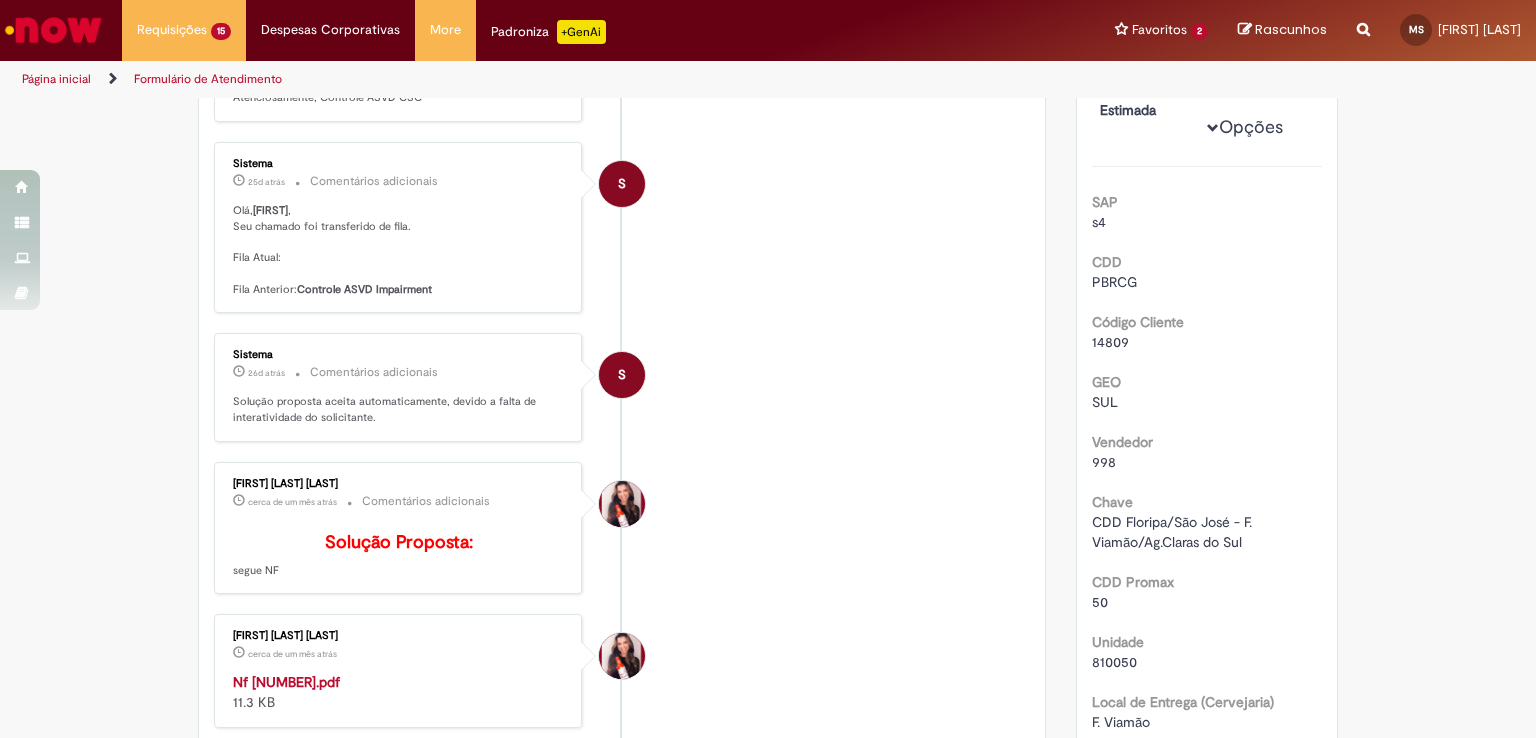scroll, scrollTop: 0, scrollLeft: 0, axis: both 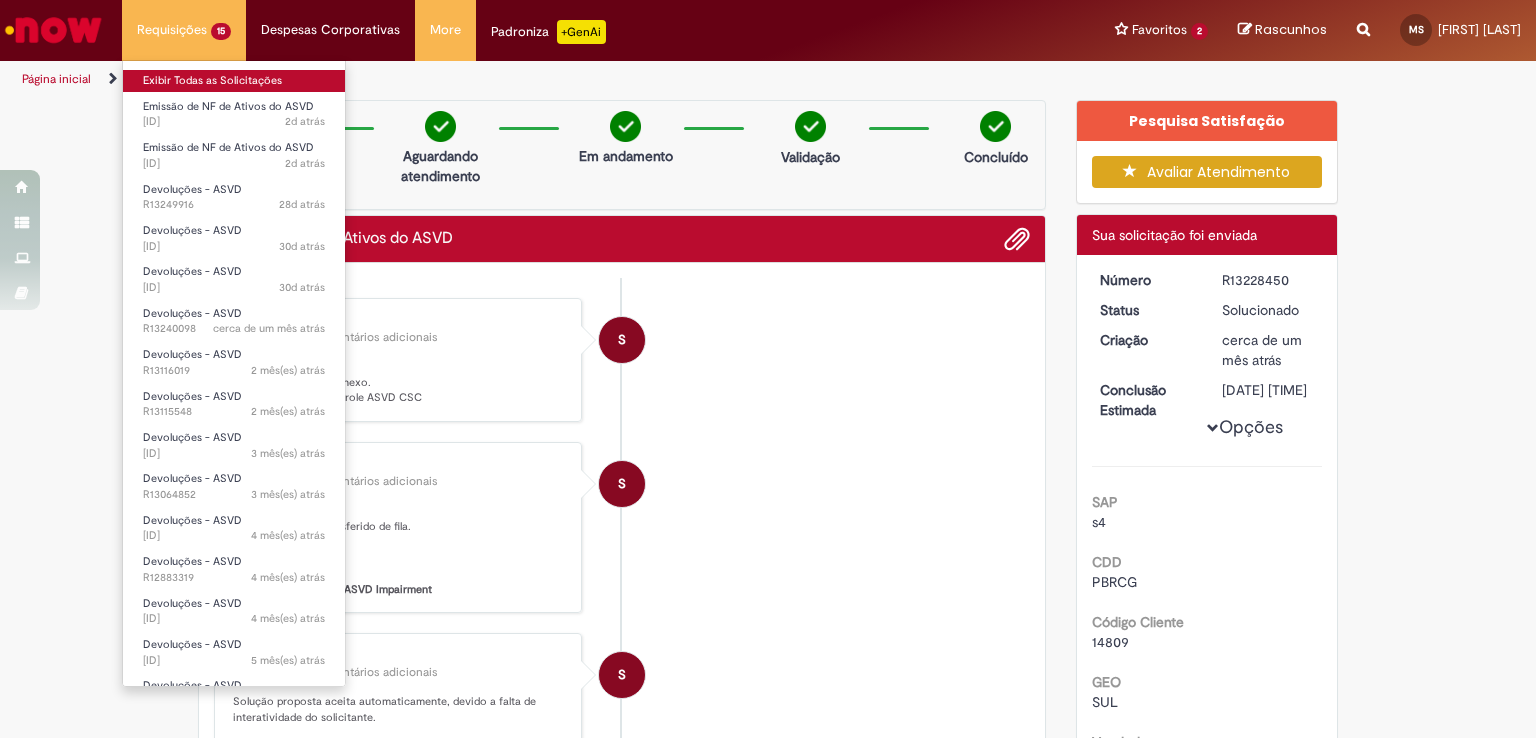 click on "Exibir Todas as Solicitações" at bounding box center [234, 81] 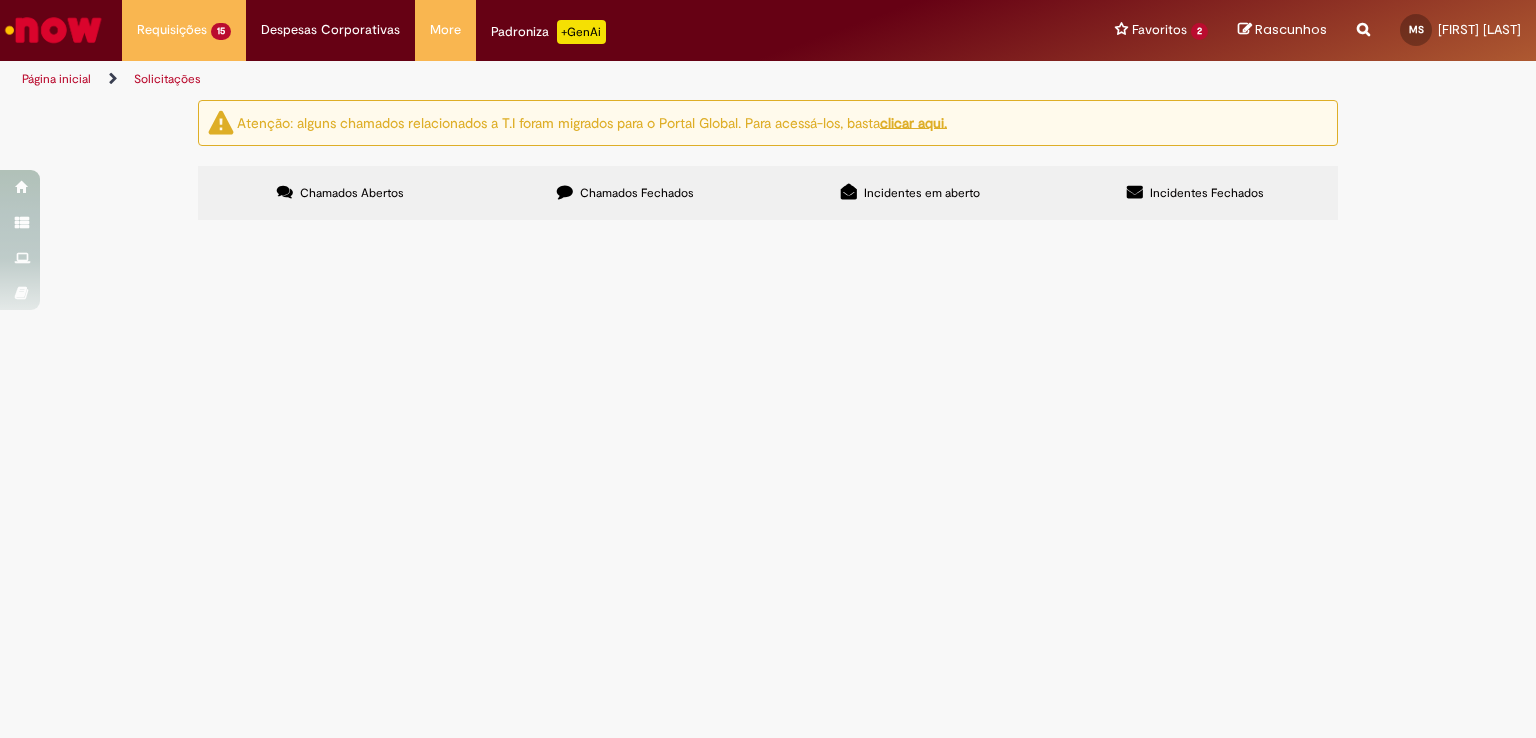 click on "Número" at bounding box center [0, 0] 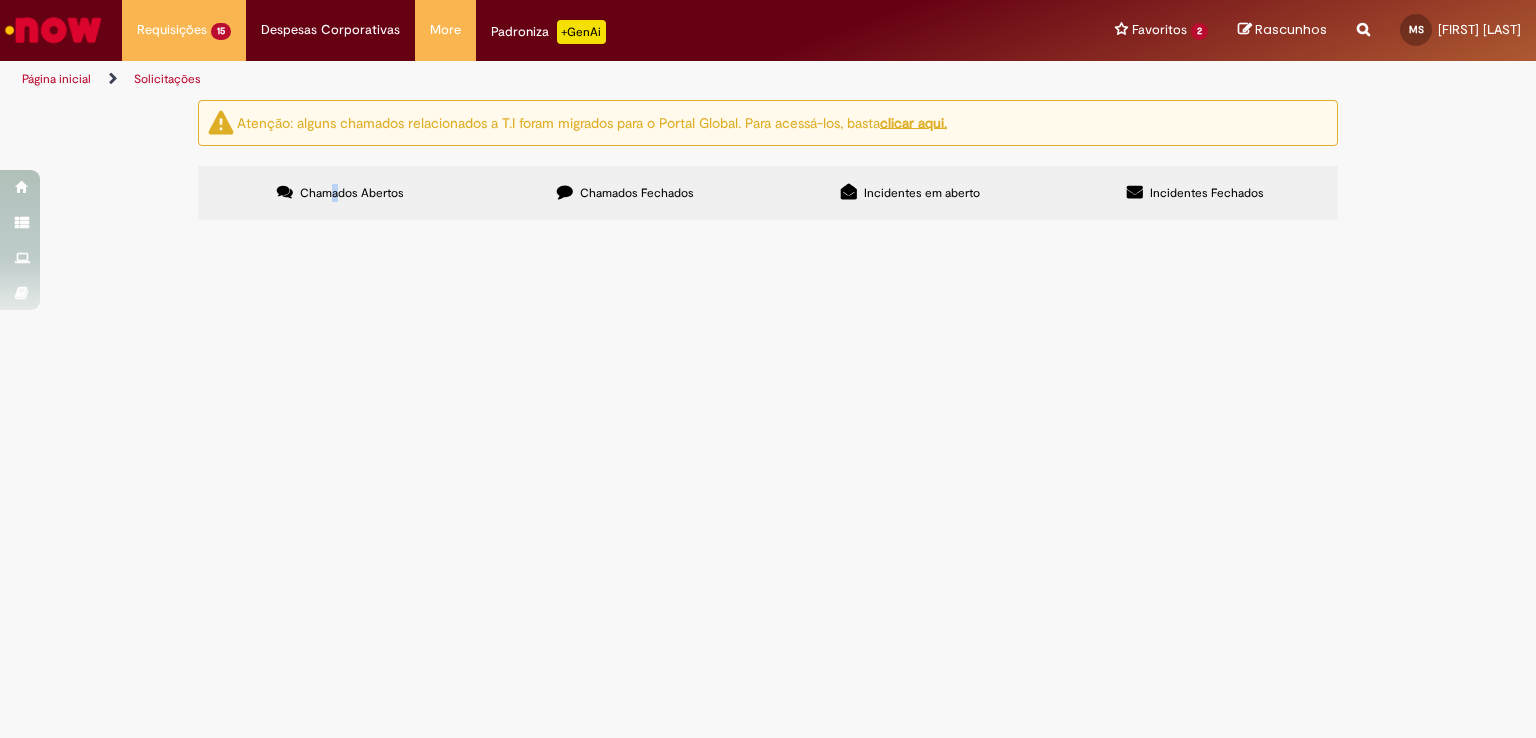 click on "Chamados Abertos" at bounding box center [340, 193] 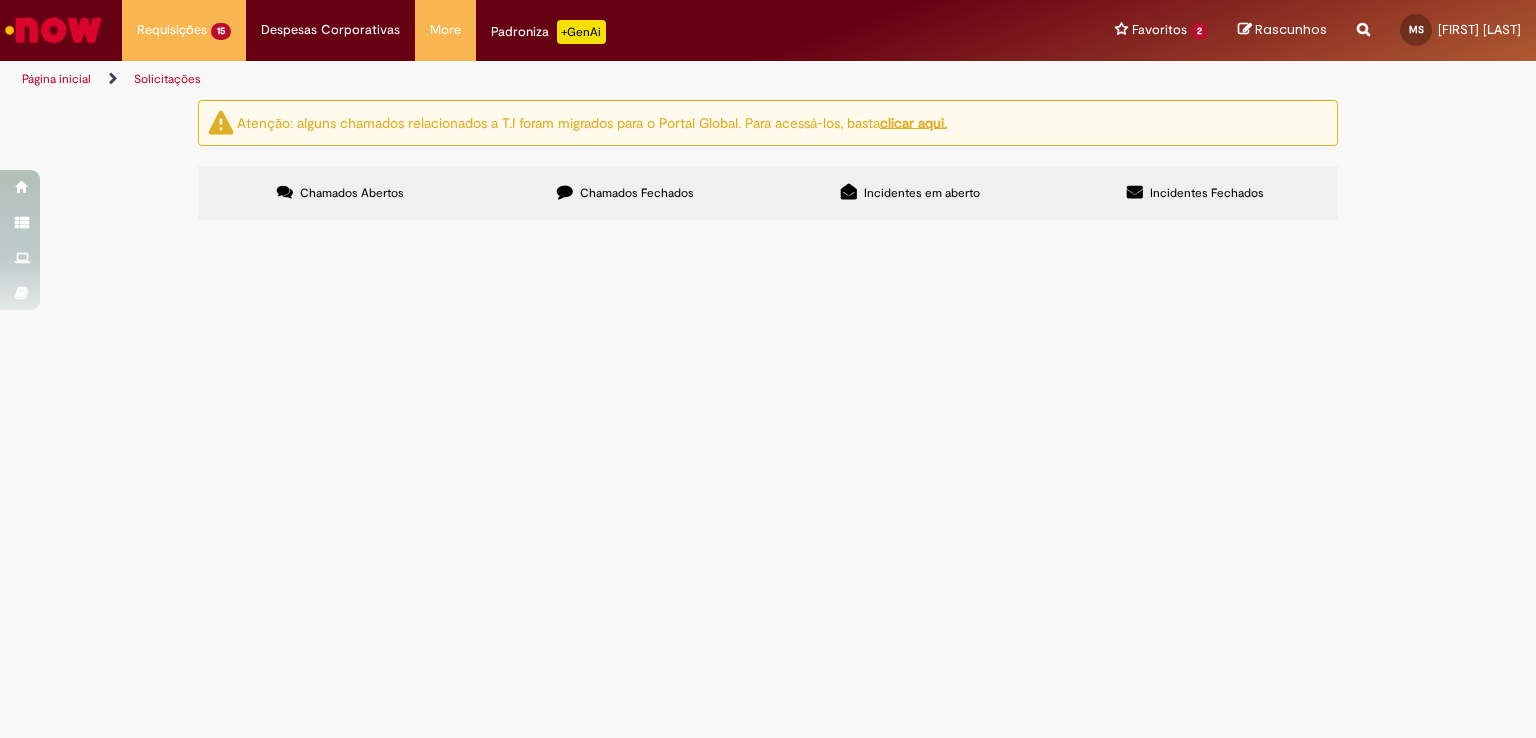 click on "Página inicial" at bounding box center (56, 79) 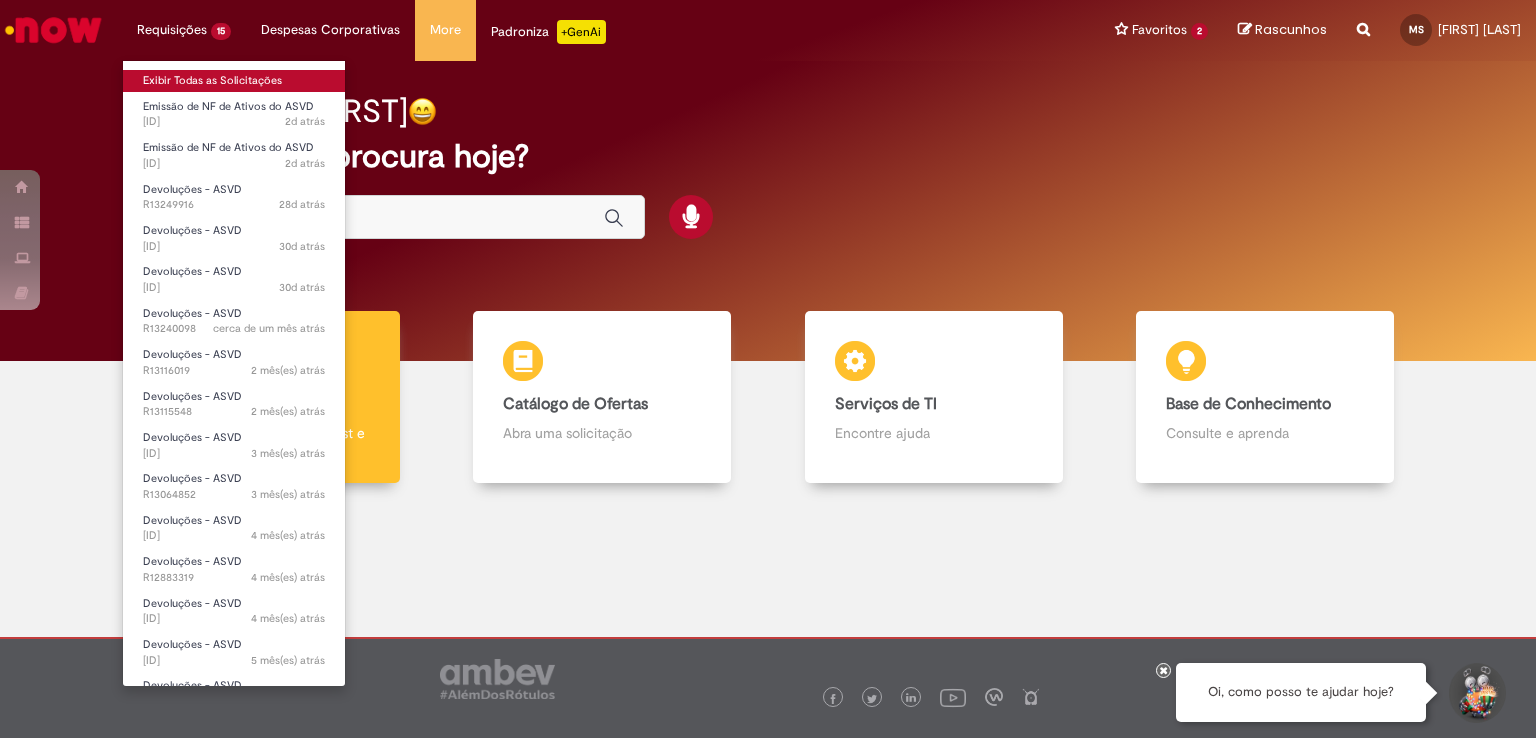click on "Exibir Todas as Solicitações" at bounding box center (234, 81) 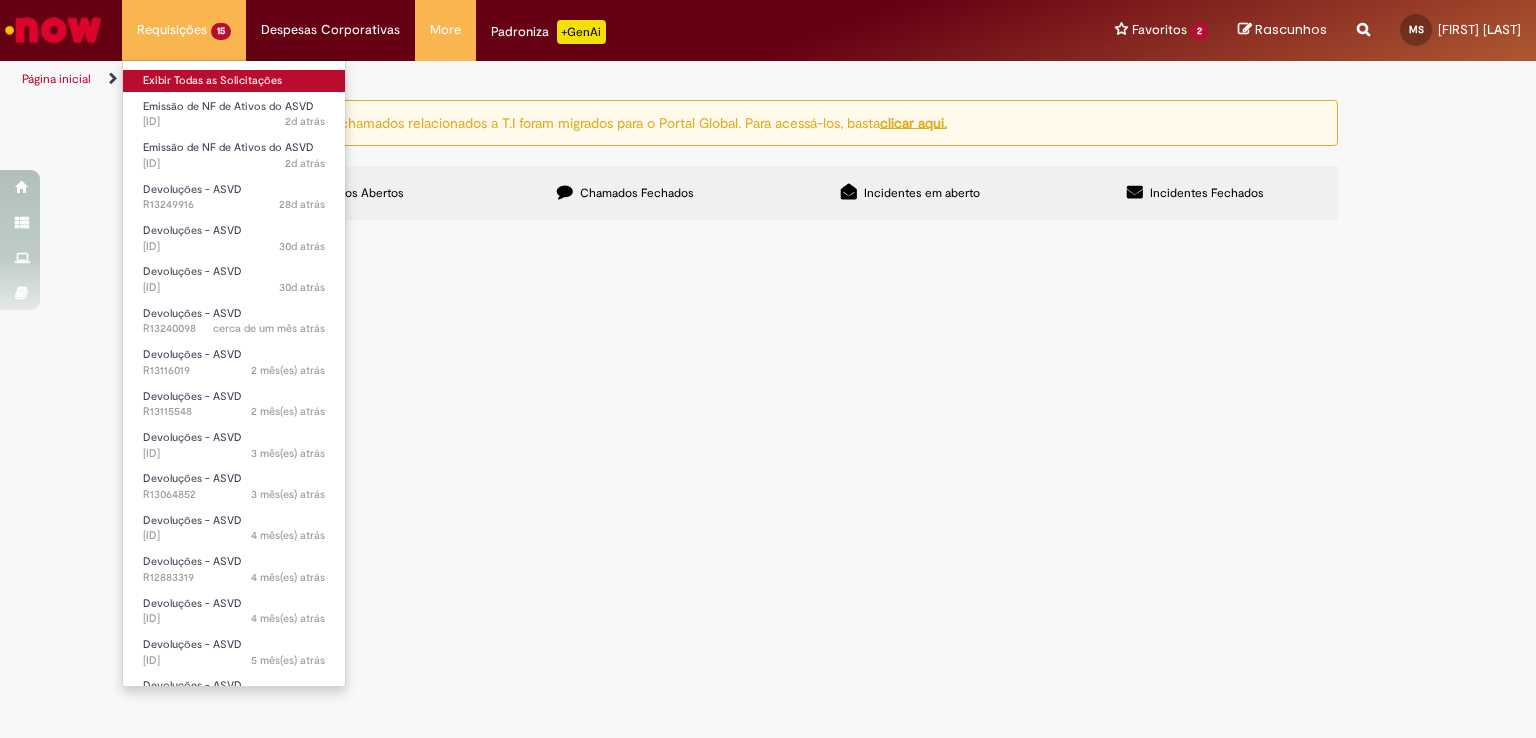 click on "Exibir Todas as Solicitações" at bounding box center (234, 81) 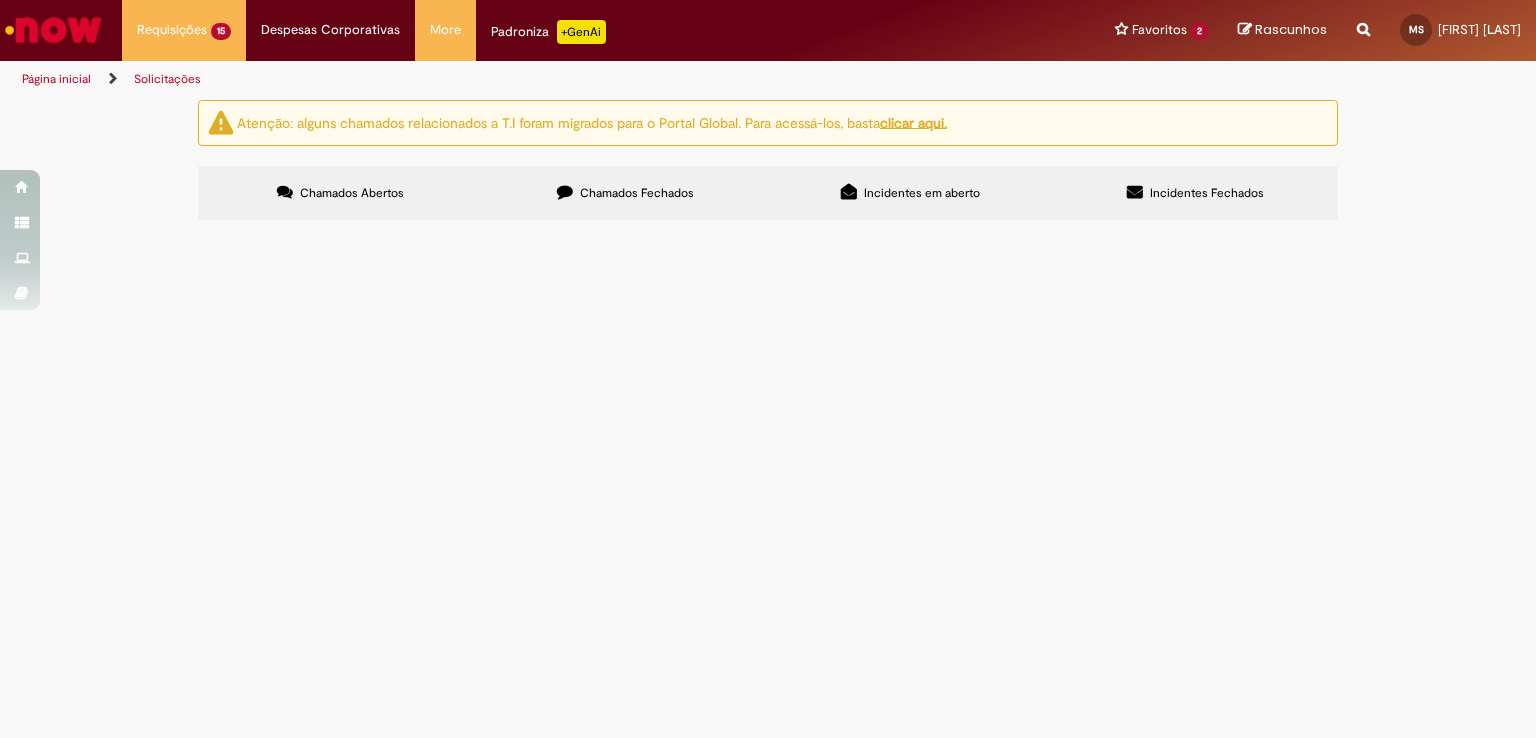 click at bounding box center [0, 0] 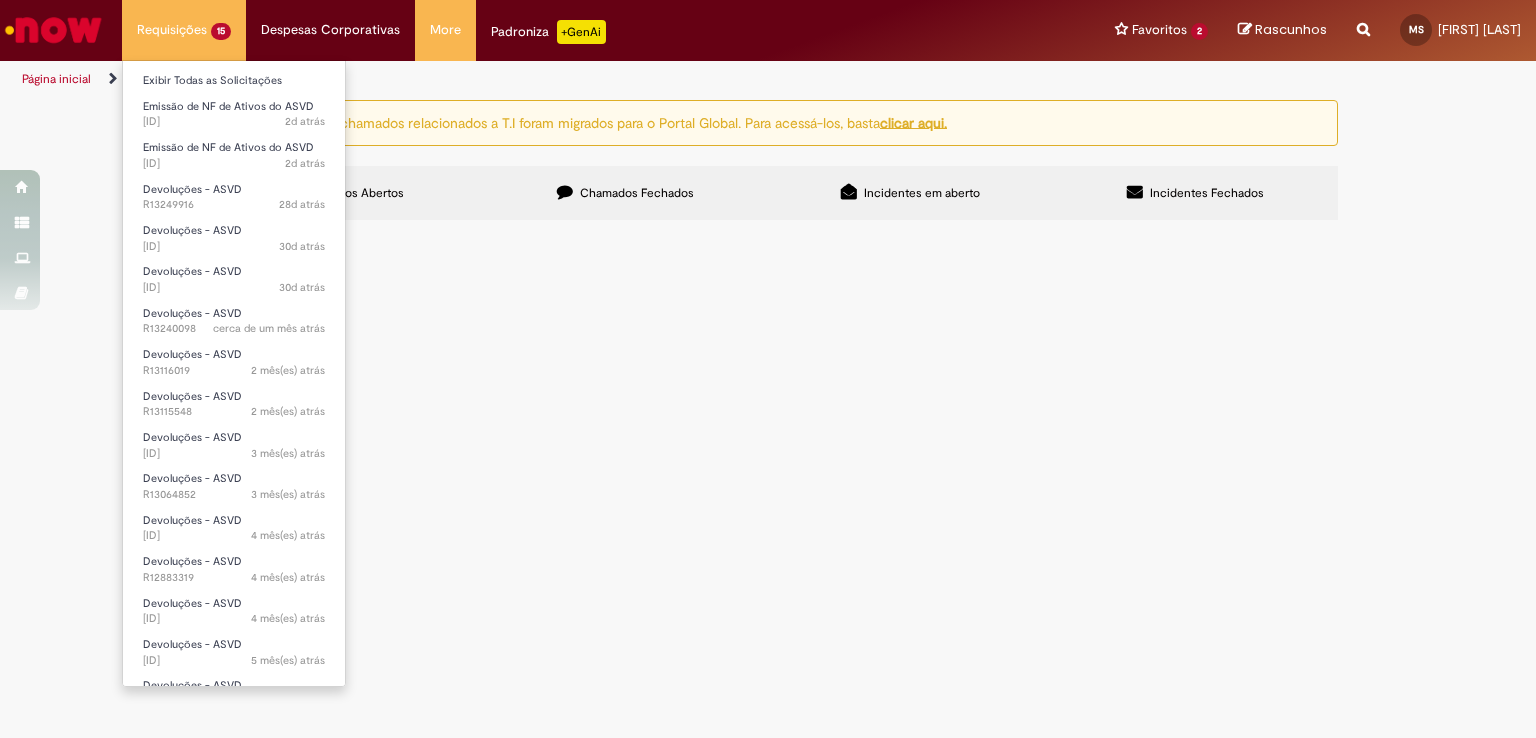 scroll, scrollTop: 0, scrollLeft: 0, axis: both 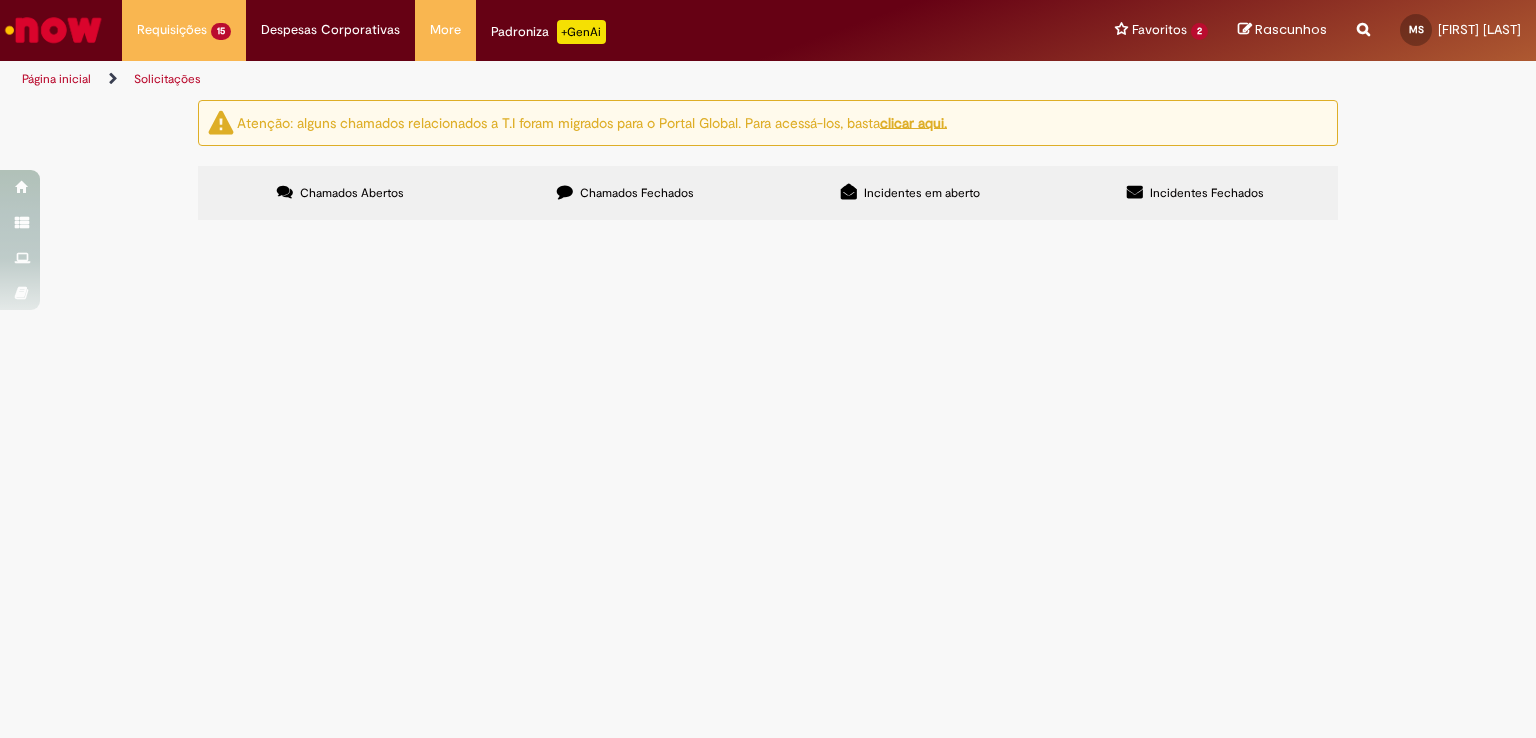 click on "ZAFFARI NOVA STA RITA [DATE] [NUMBER] [CODE] [NUMBER]" at bounding box center (0, 0) 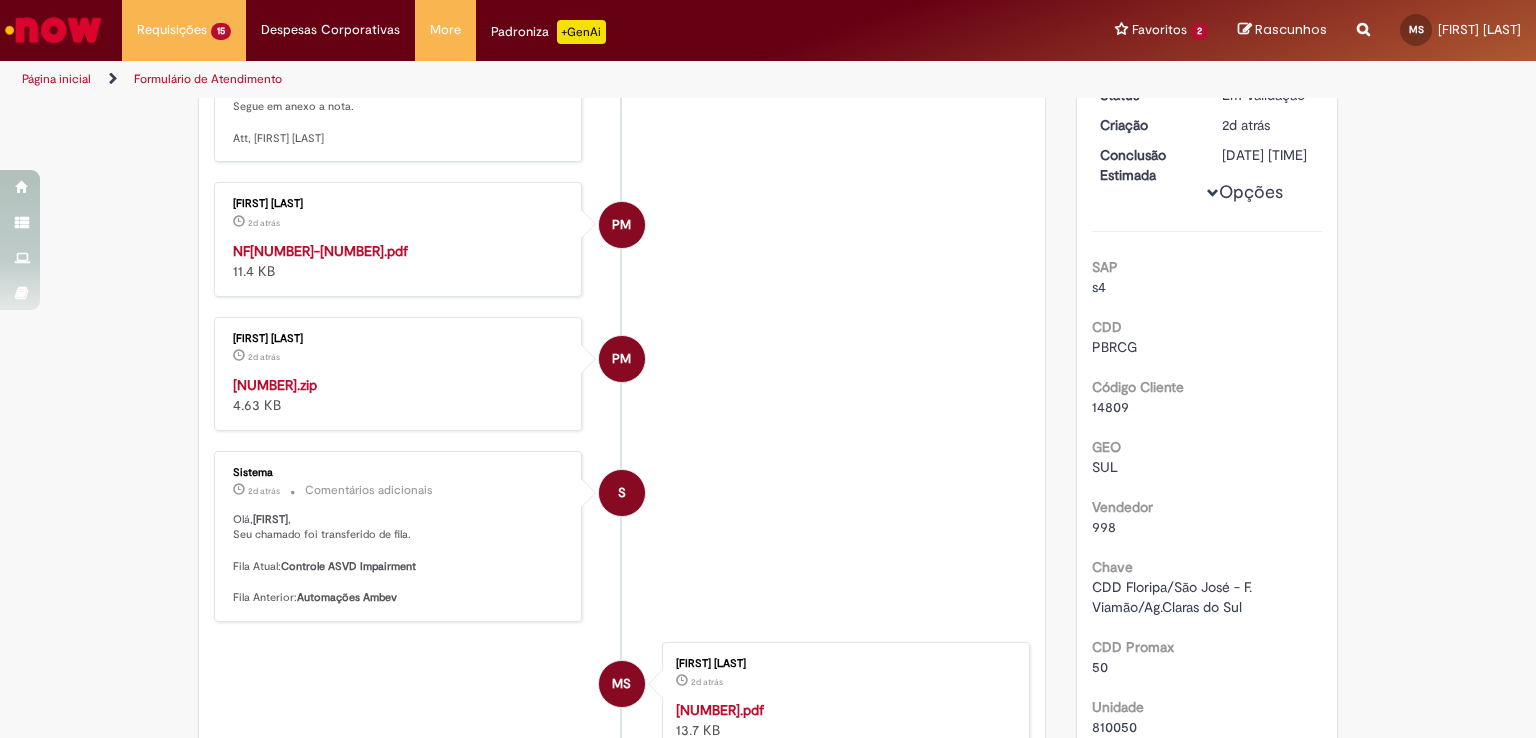 scroll, scrollTop: 0, scrollLeft: 0, axis: both 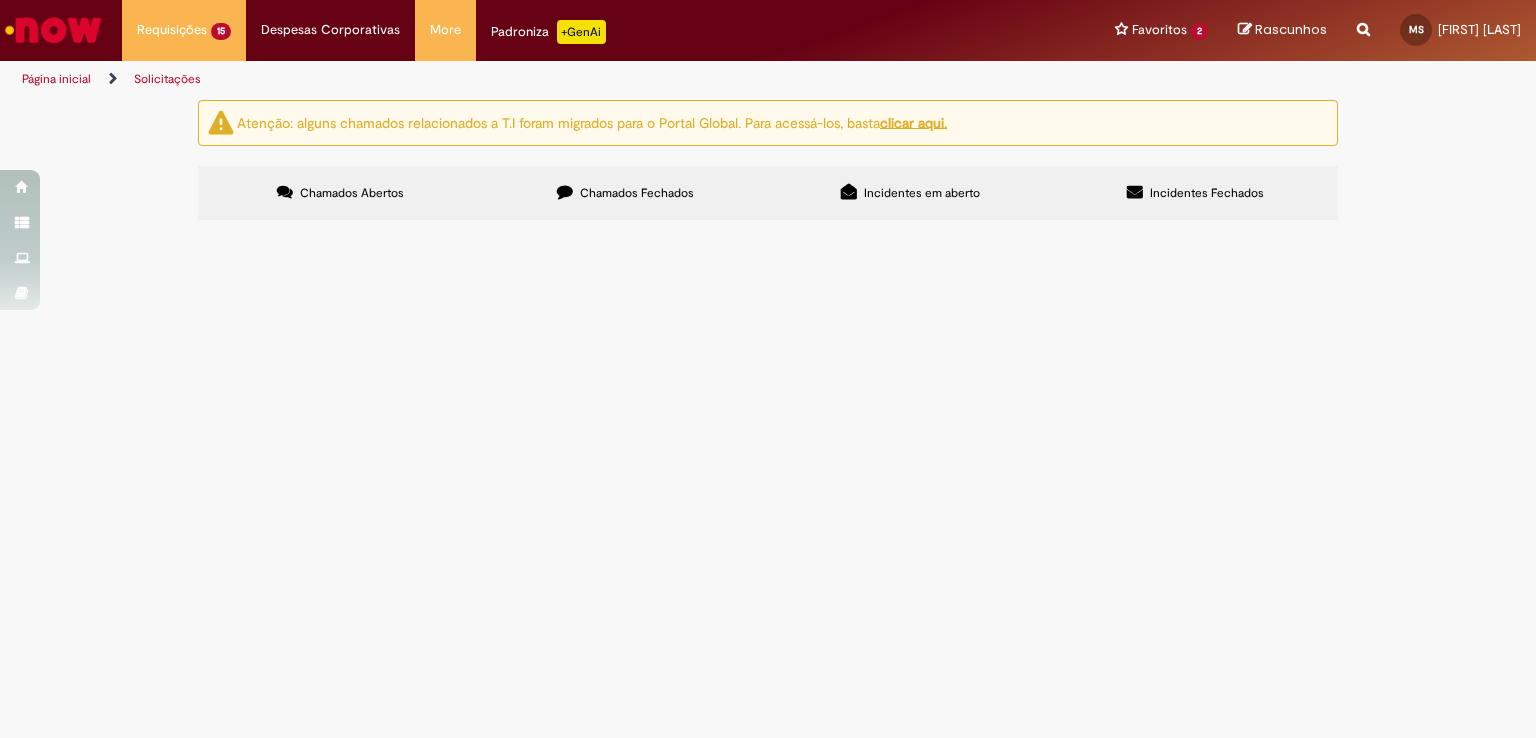 drag, startPoint x: 302, startPoint y: 123, endPoint x: 892, endPoint y: 113, distance: 590.0847 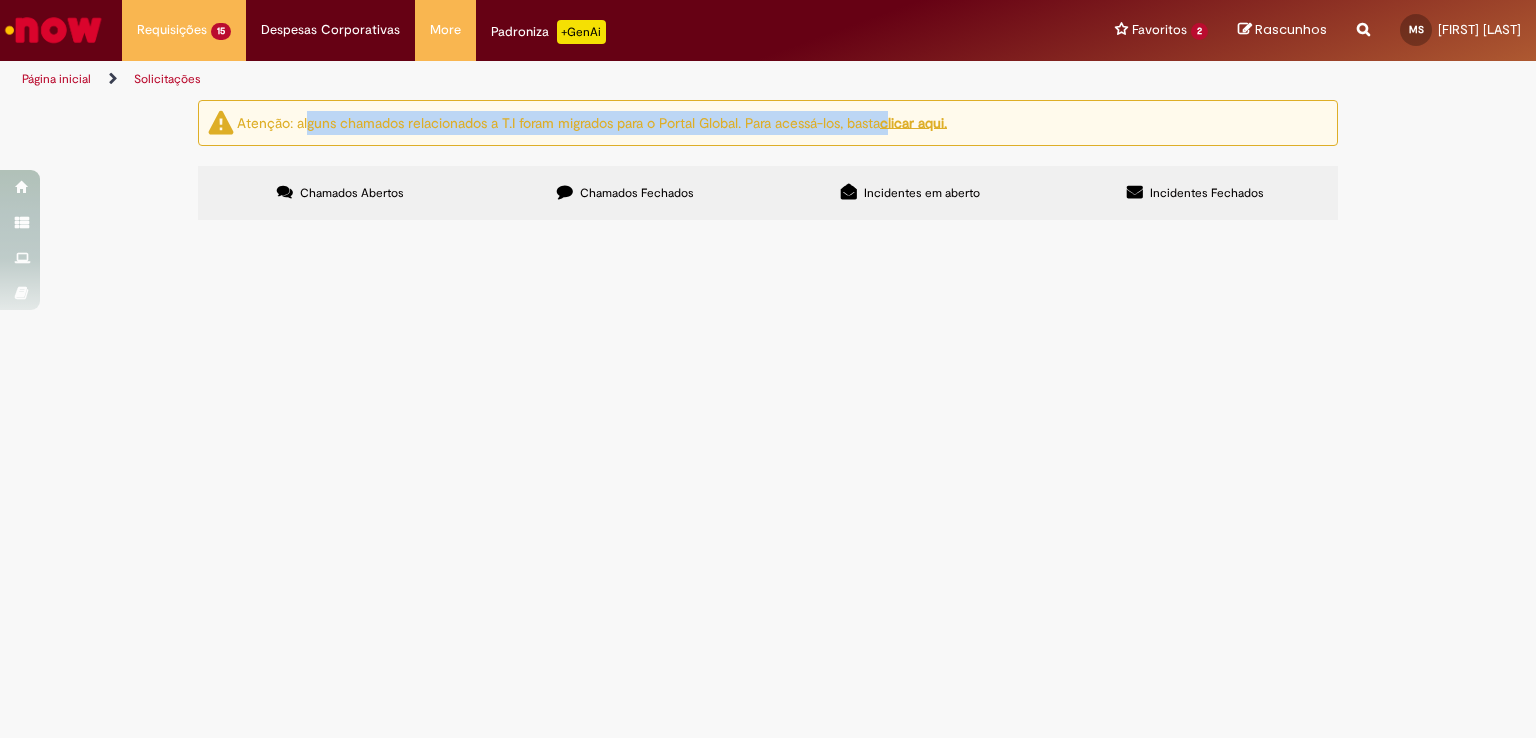 click on "clicar aqui." at bounding box center (913, 122) 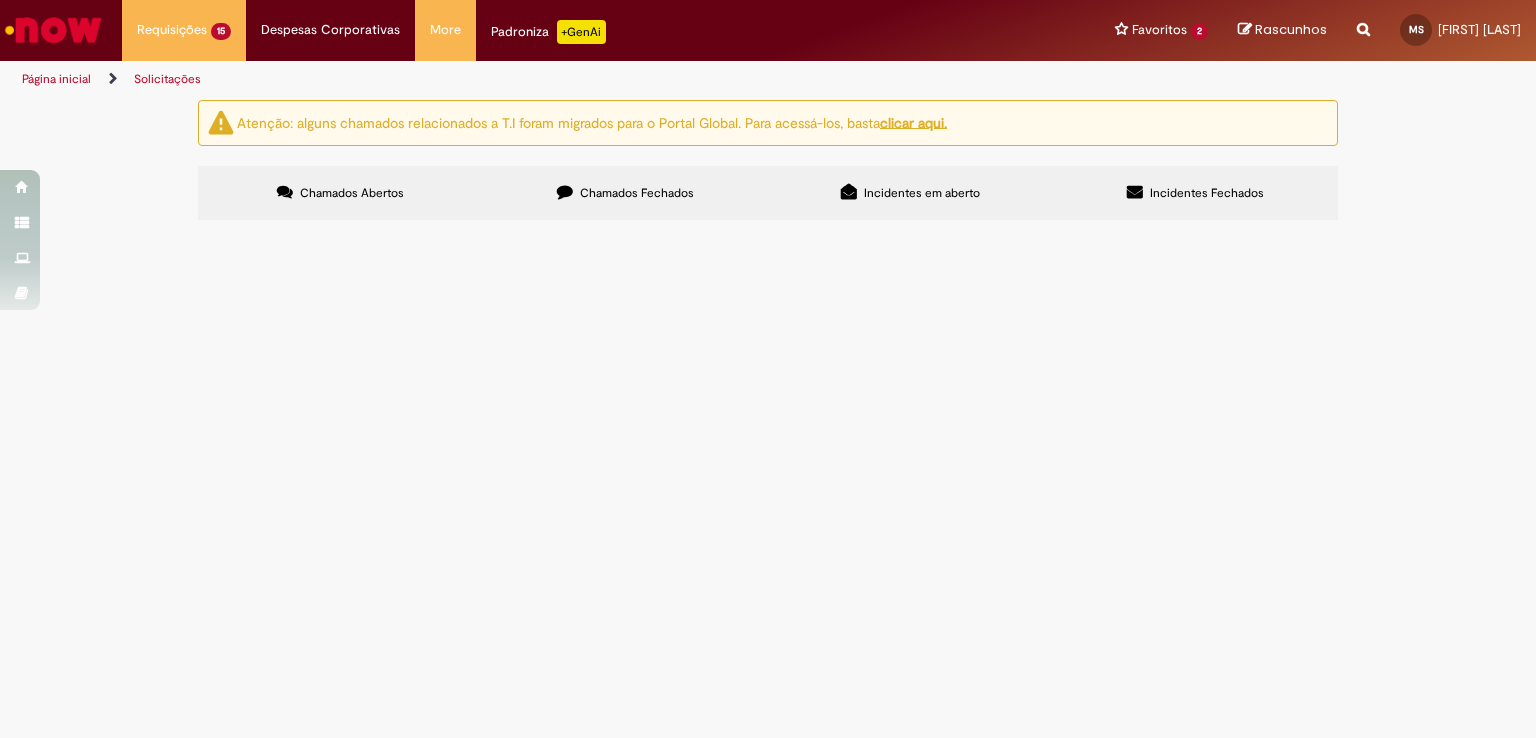 click at bounding box center [0, 0] 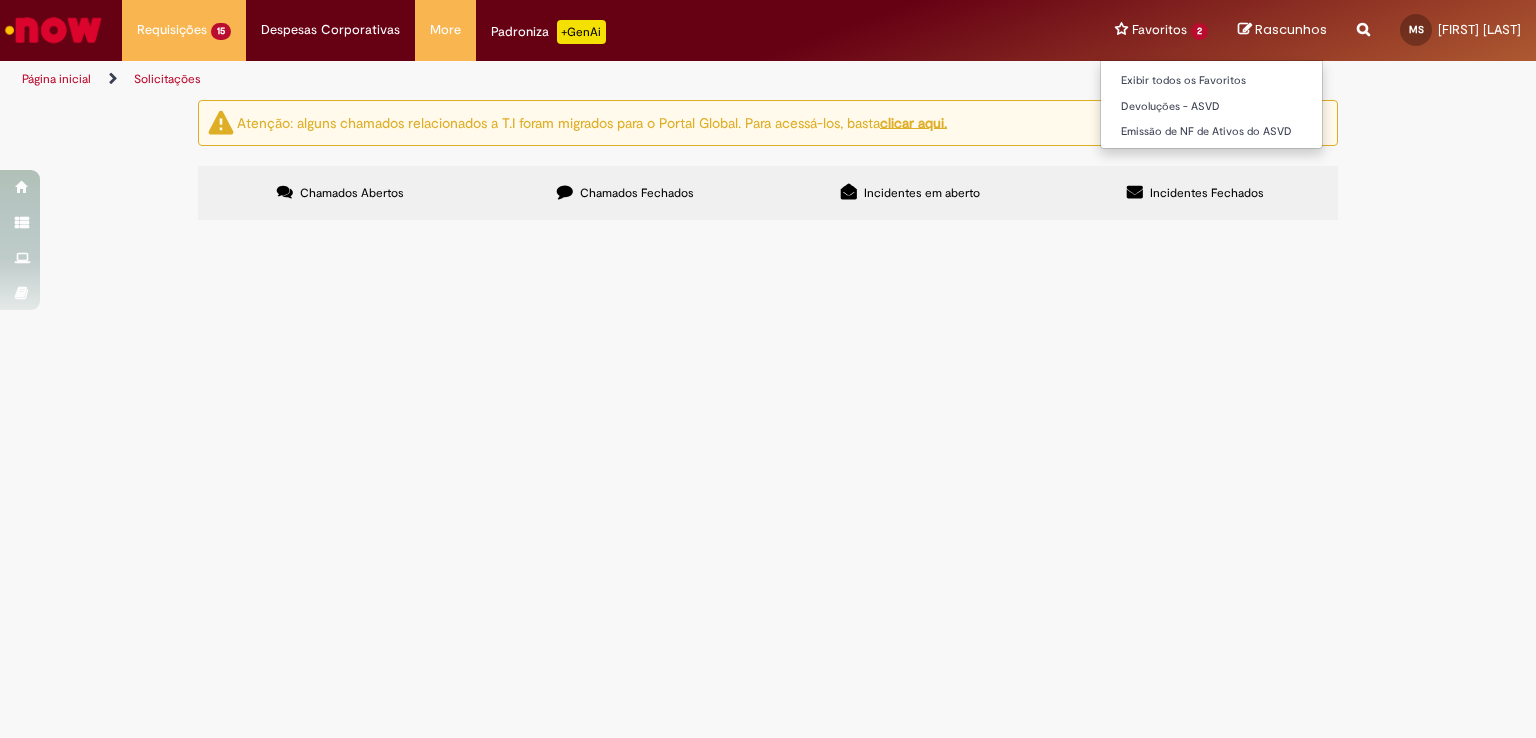 click on "Favoritos   2
Exibir todos os Favoritos
Devoluções - ASVD
Emissão de NF de Ativos do ASVD" at bounding box center (1161, 30) 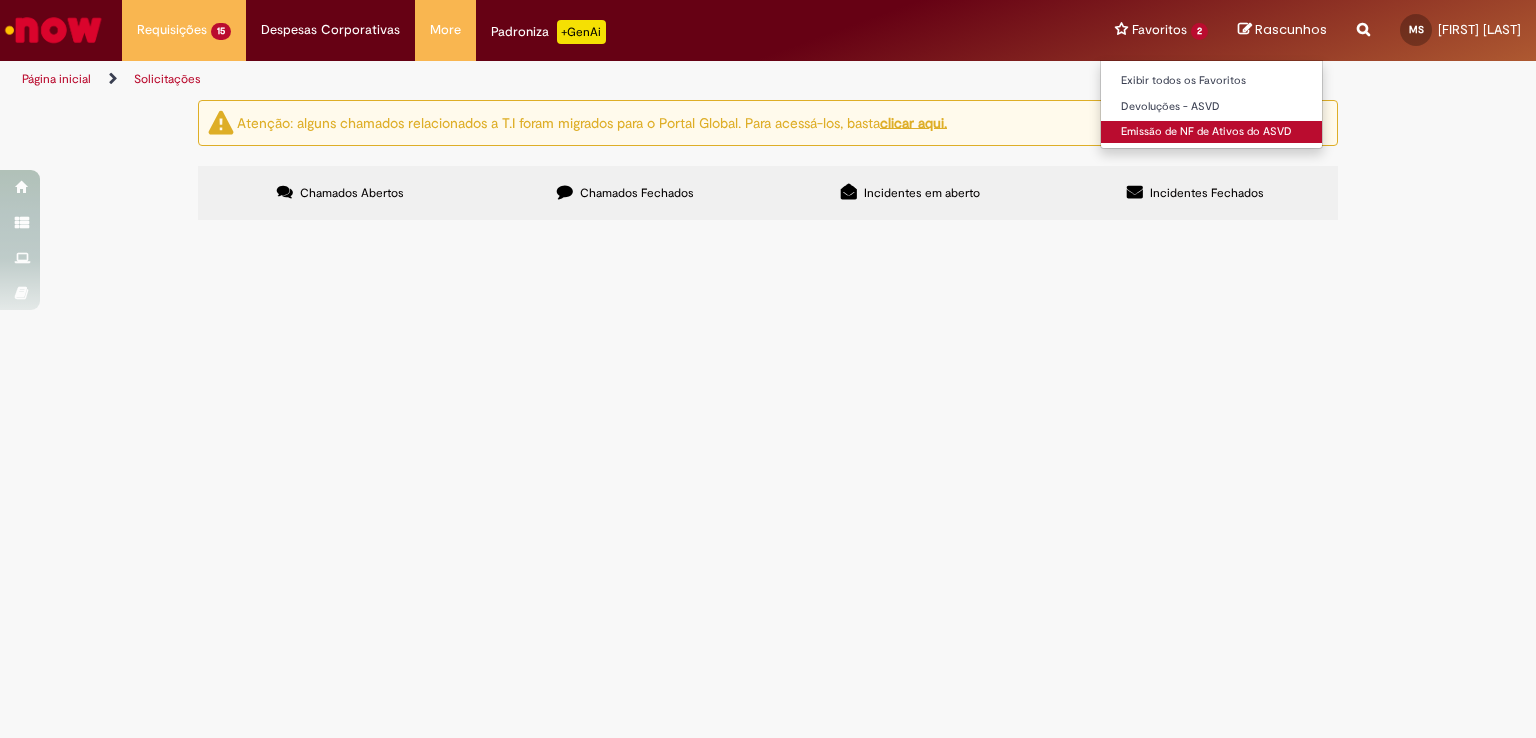click on "Emissão de NF de Ativos do ASVD" at bounding box center (1211, 132) 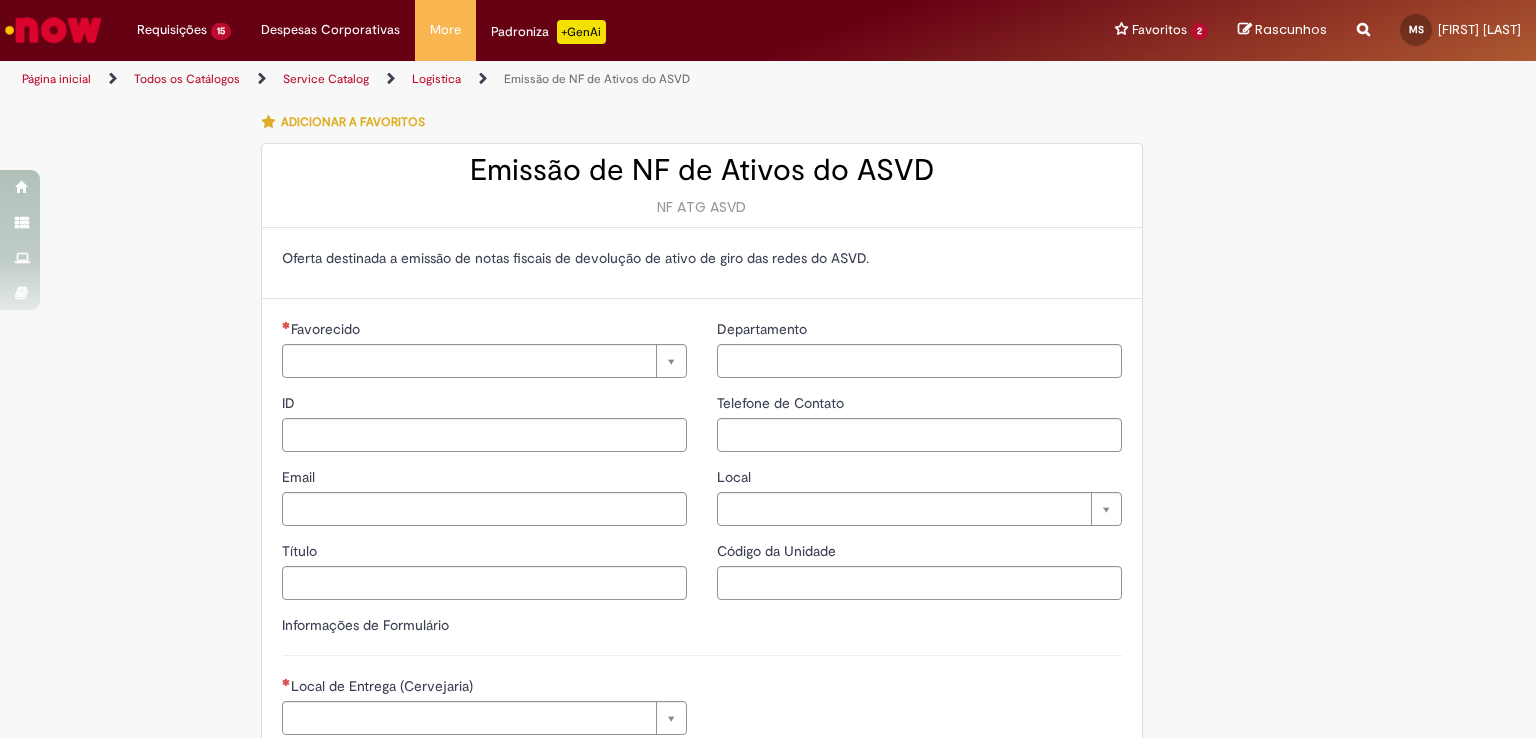 type on "**********" 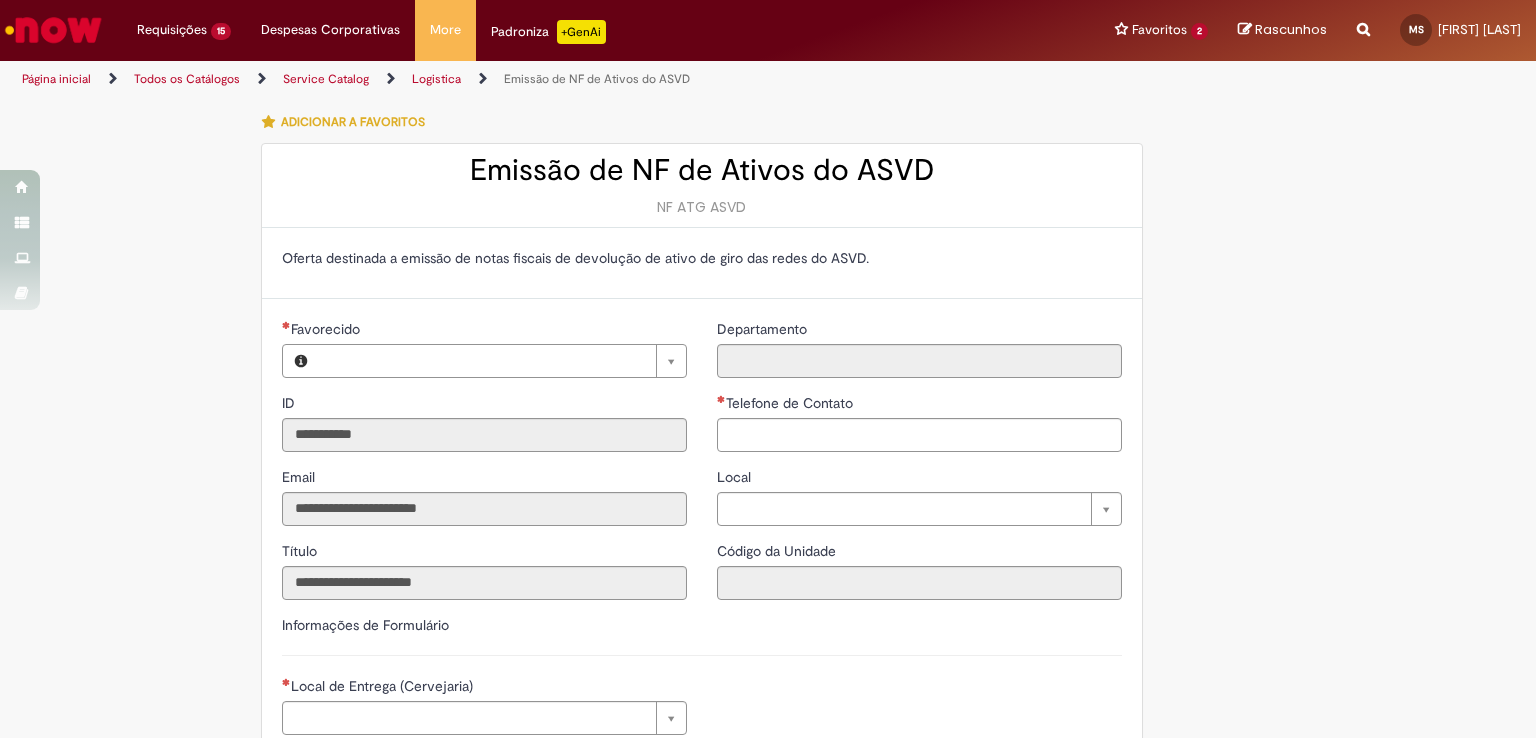 type on "**********" 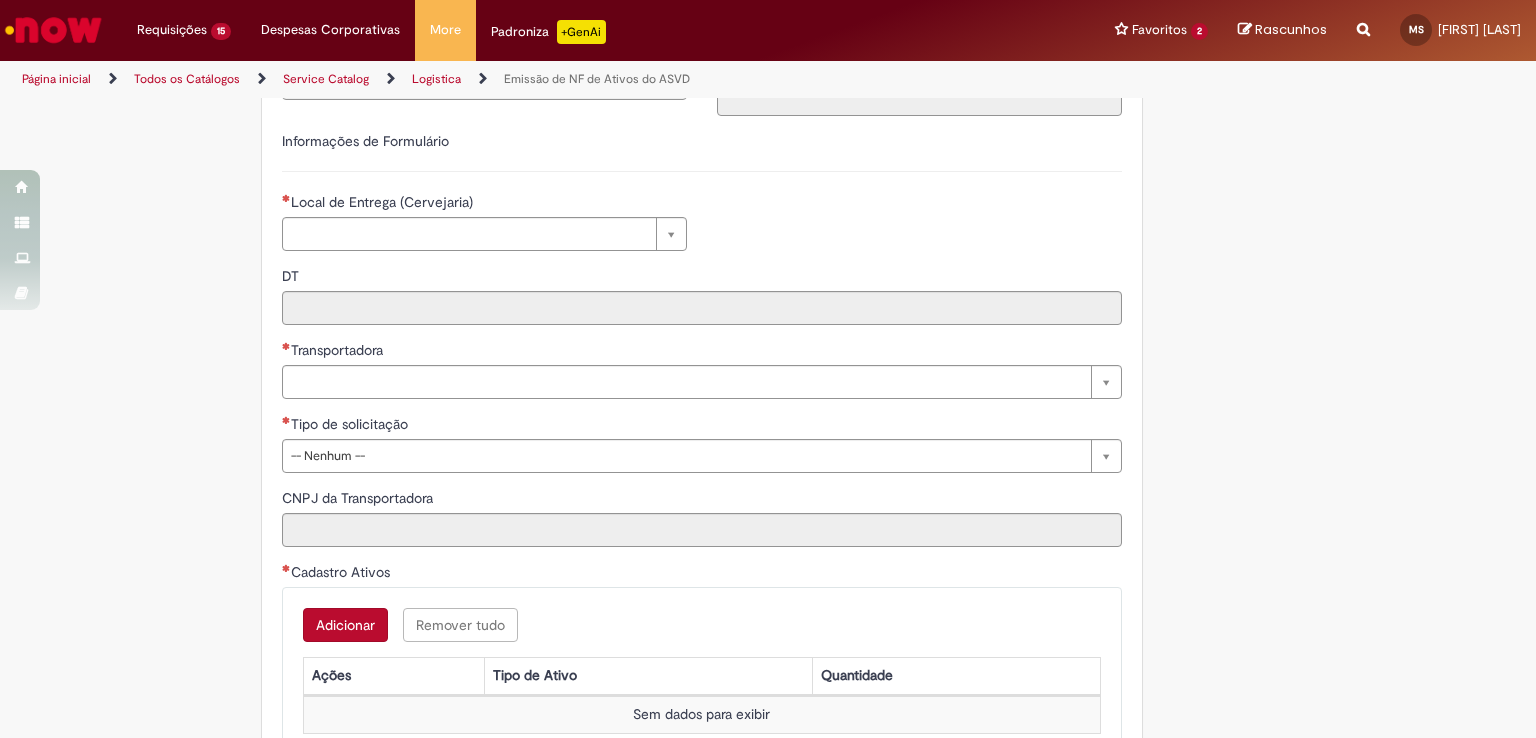 scroll, scrollTop: 0, scrollLeft: 0, axis: both 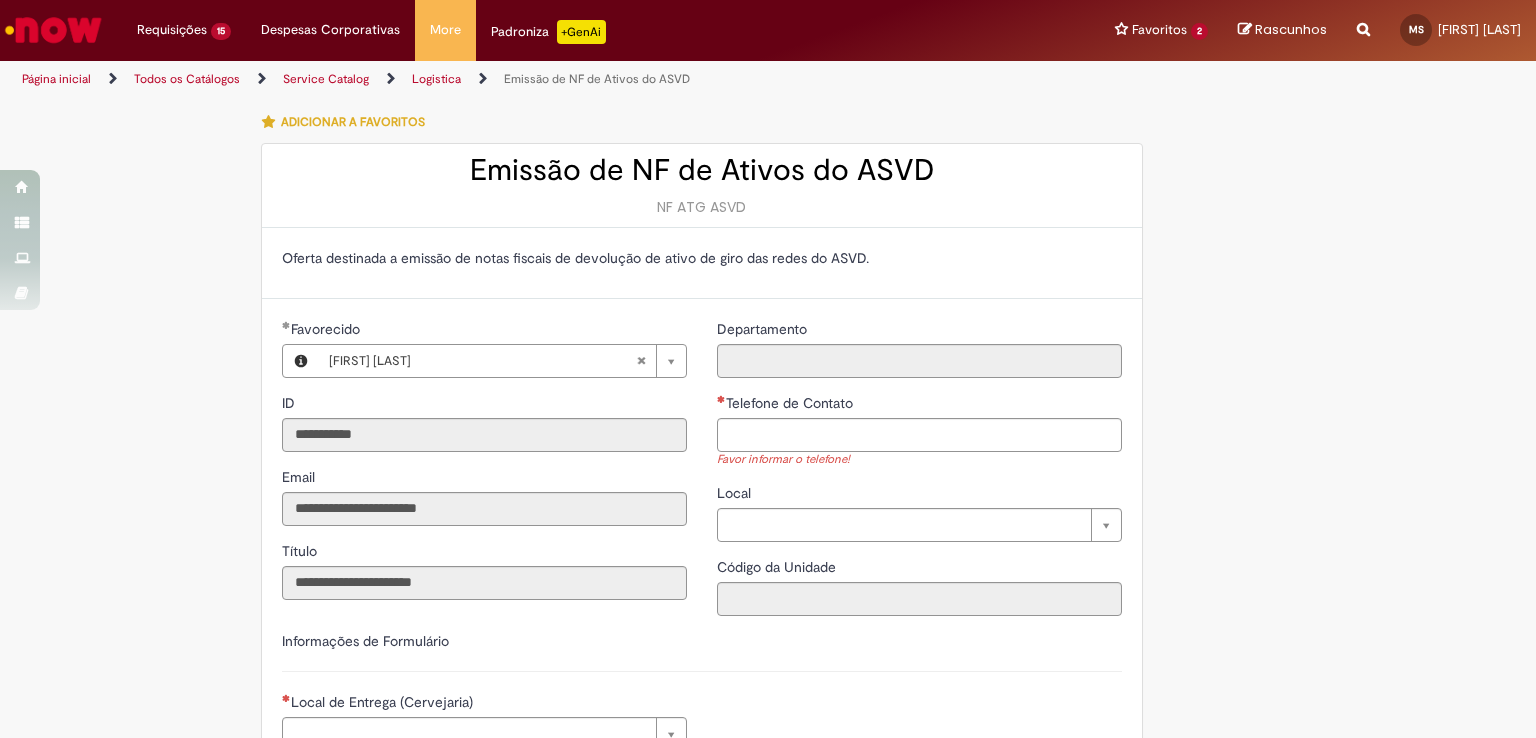 click on "Logistica" at bounding box center [436, 79] 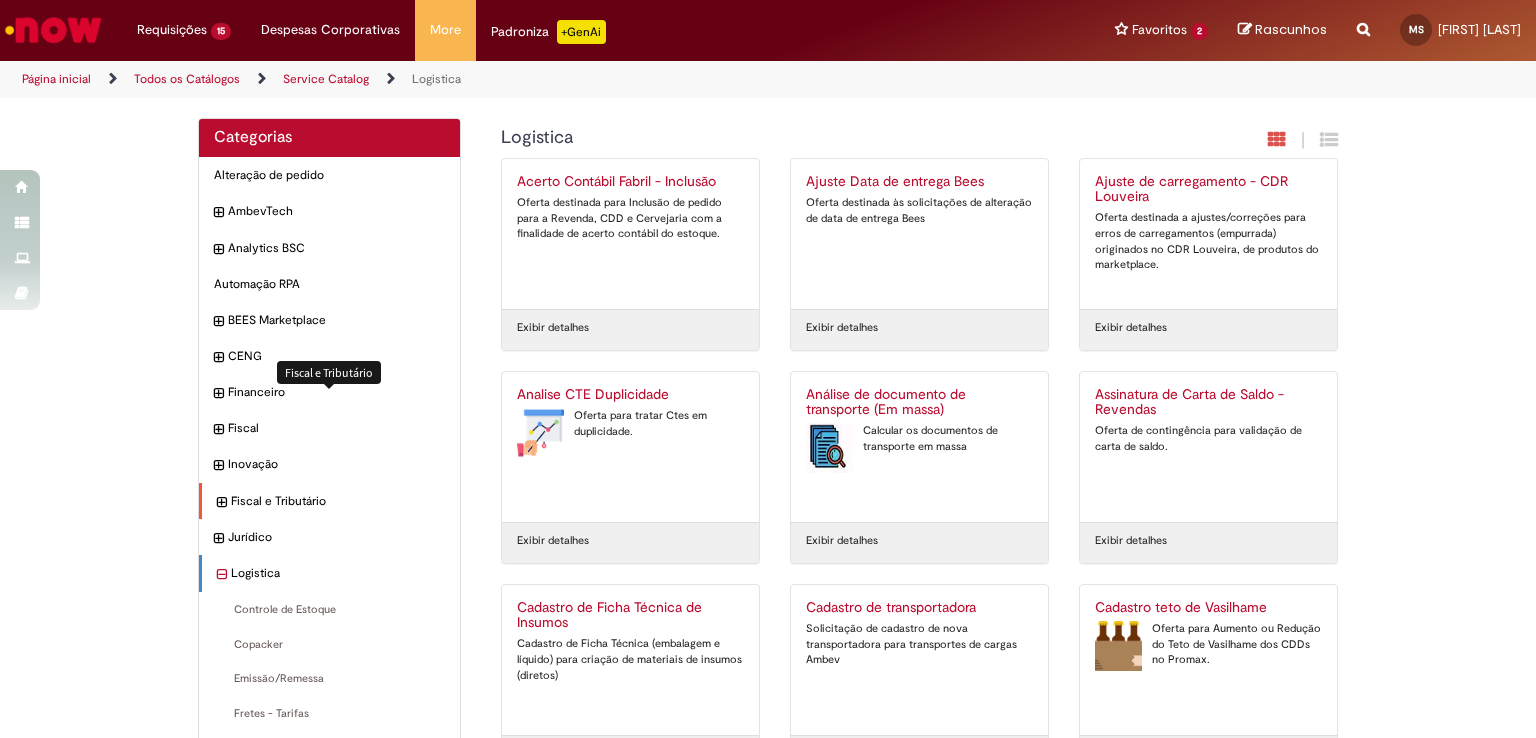 scroll, scrollTop: 200, scrollLeft: 0, axis: vertical 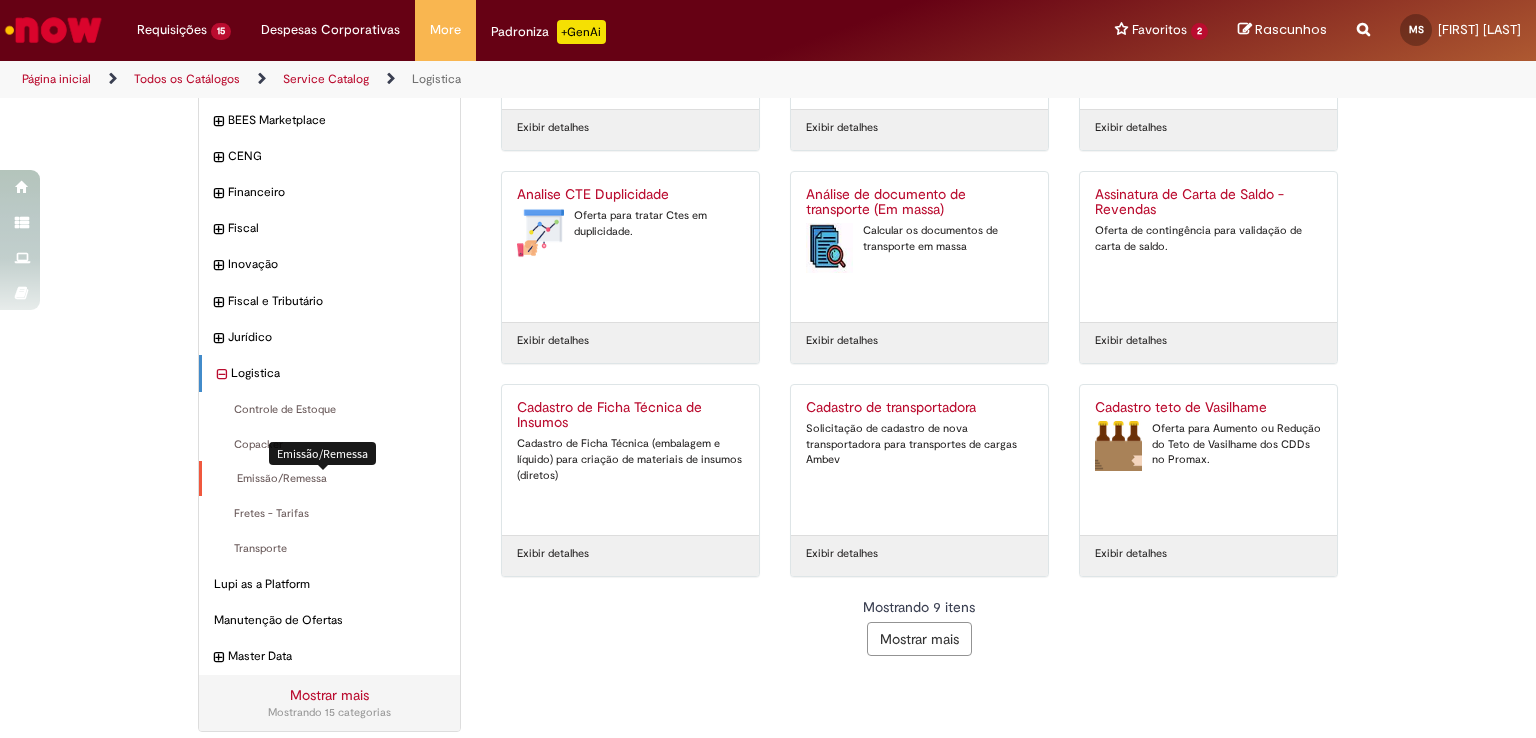 click on "Emissão/Remessa
Itens" at bounding box center [331, 479] 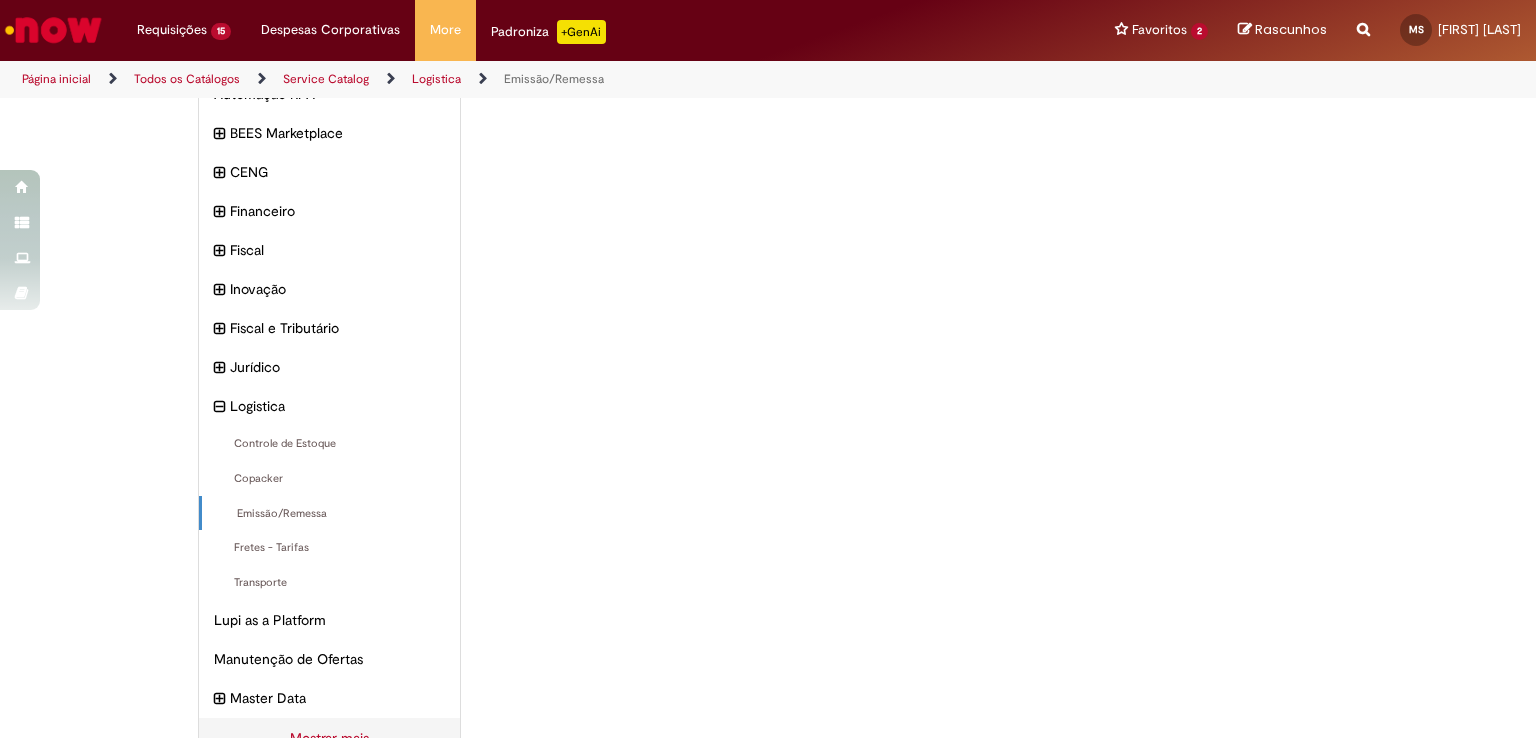 scroll, scrollTop: 0, scrollLeft: 0, axis: both 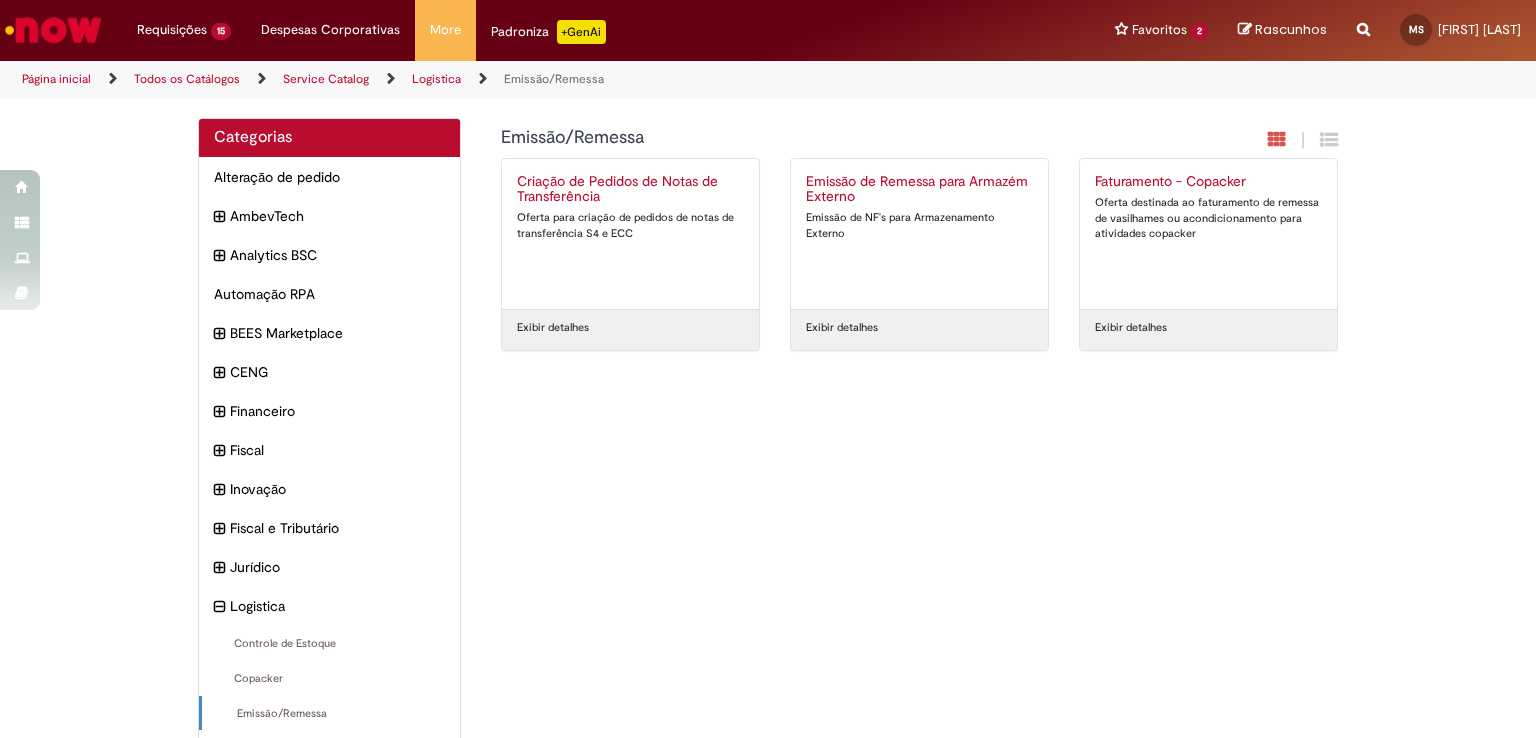 drag, startPoint x: 168, startPoint y: 69, endPoint x: 179, endPoint y: 80, distance: 15.556349 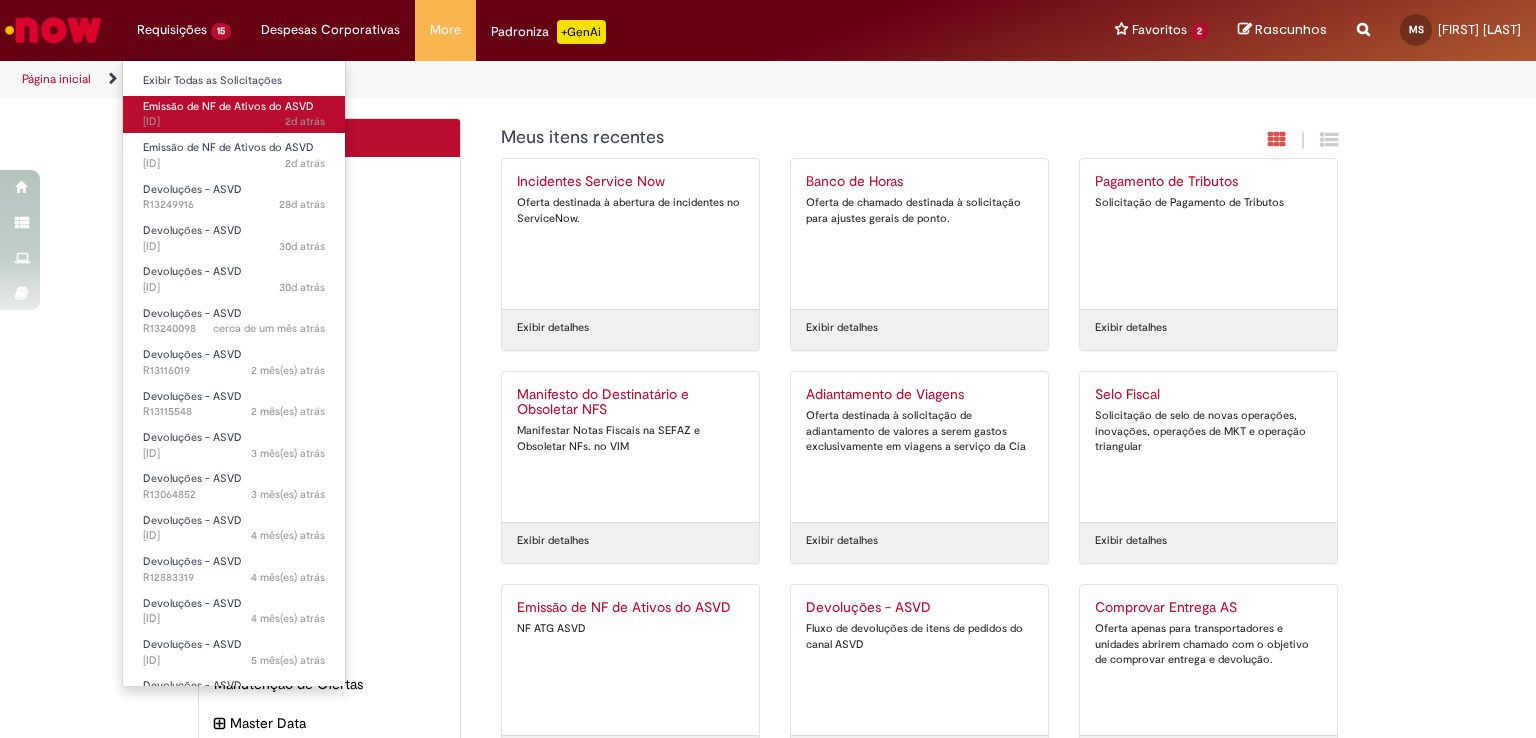 click on "Emissão de NF de Ativos do ASVD" at bounding box center [228, 106] 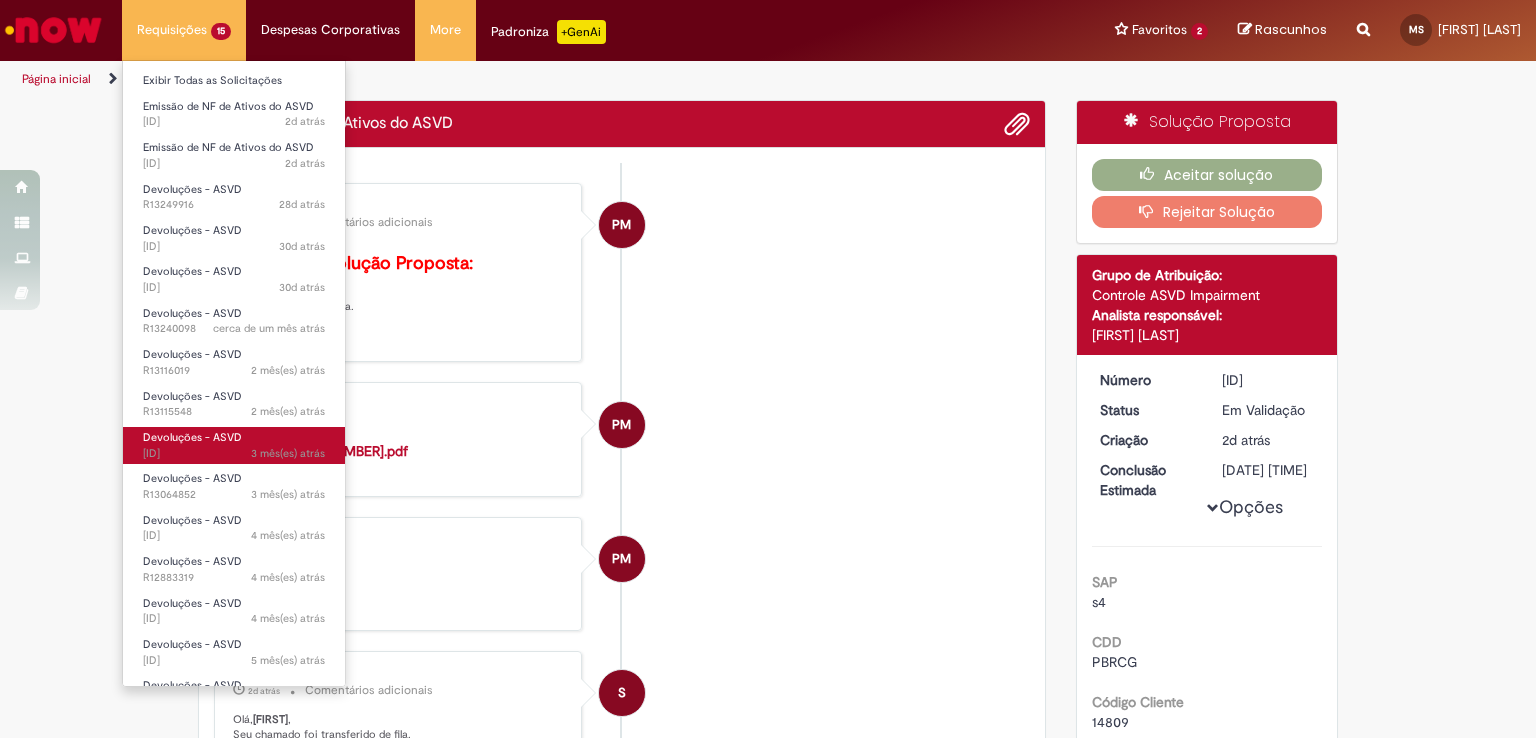 scroll, scrollTop: 31, scrollLeft: 0, axis: vertical 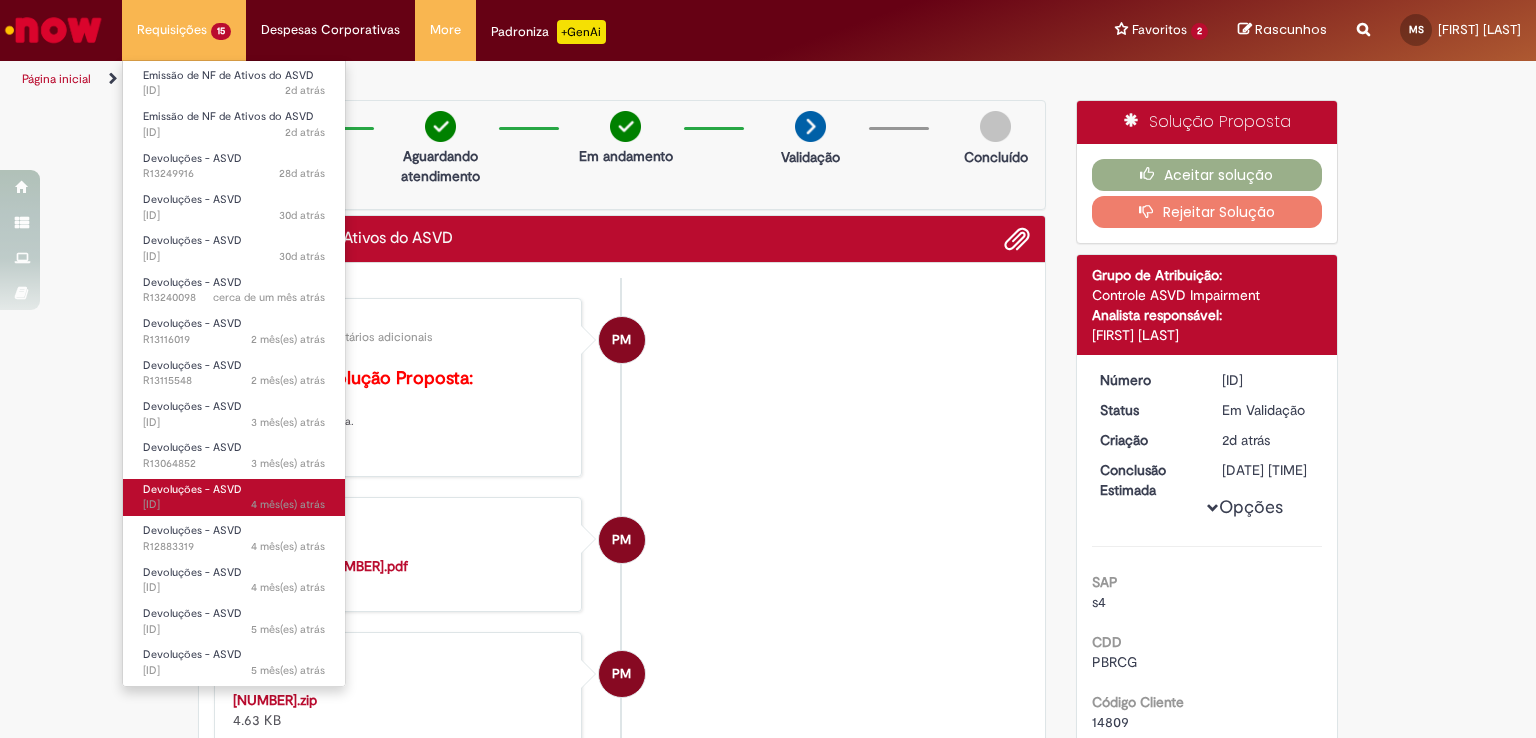 click on "Devoluções - ASVD
4 mês(es) atrás 4 meses atrás  [ID]" at bounding box center (234, 497) 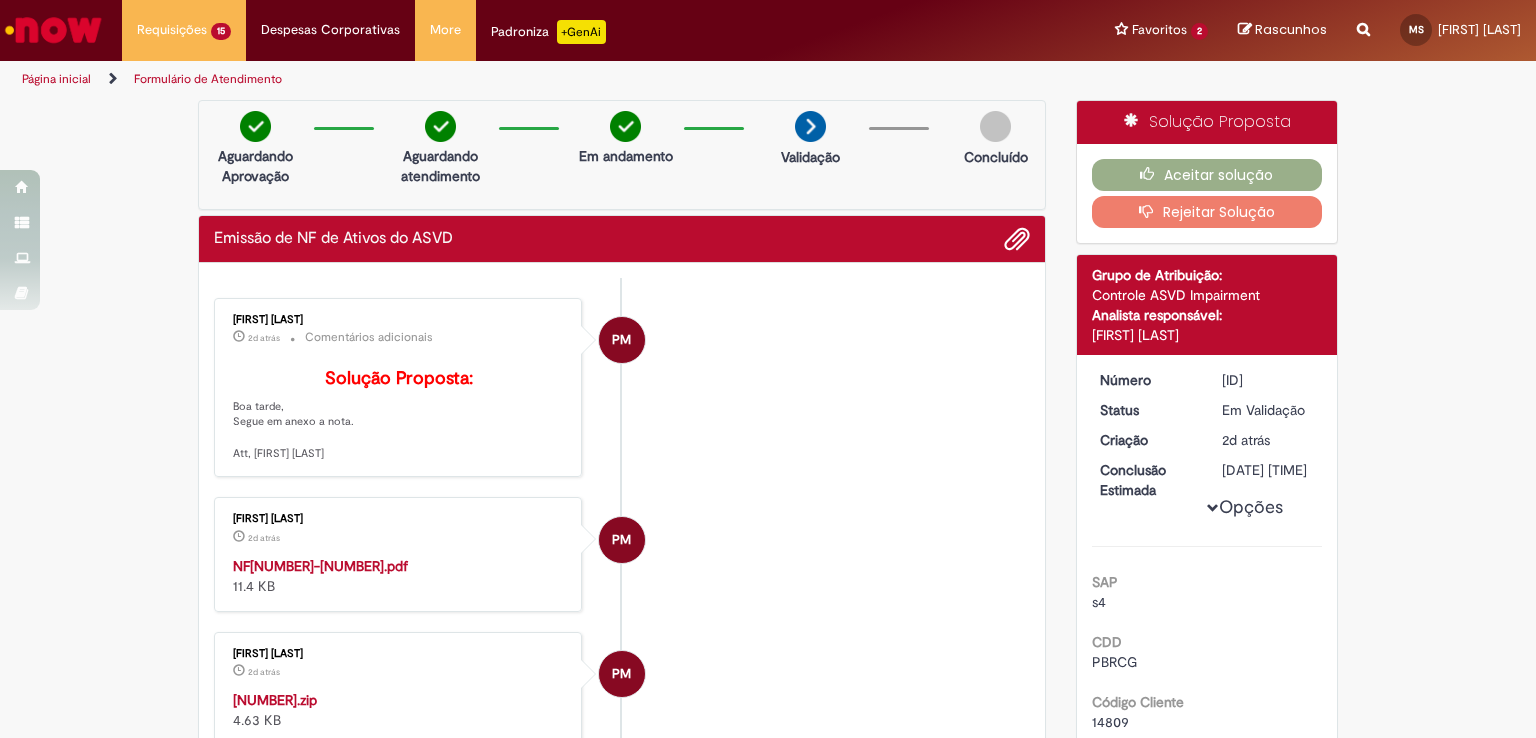 click on "Verificar Código de Barras
Aguardando Aprovação
Aguardando atendimento
Em andamento
Validação
Concluído
Emissão de NF de Ativos do ASVD
Enviar
PM
[FIRST] [LAST]
2d atrás 2 dias atrás     Comentários adicionais
Solução Proposta:
Boa tarde,
Segue em anexo a nota.
Att, [FIRST] [LAST]
PM" at bounding box center (768, 1108) 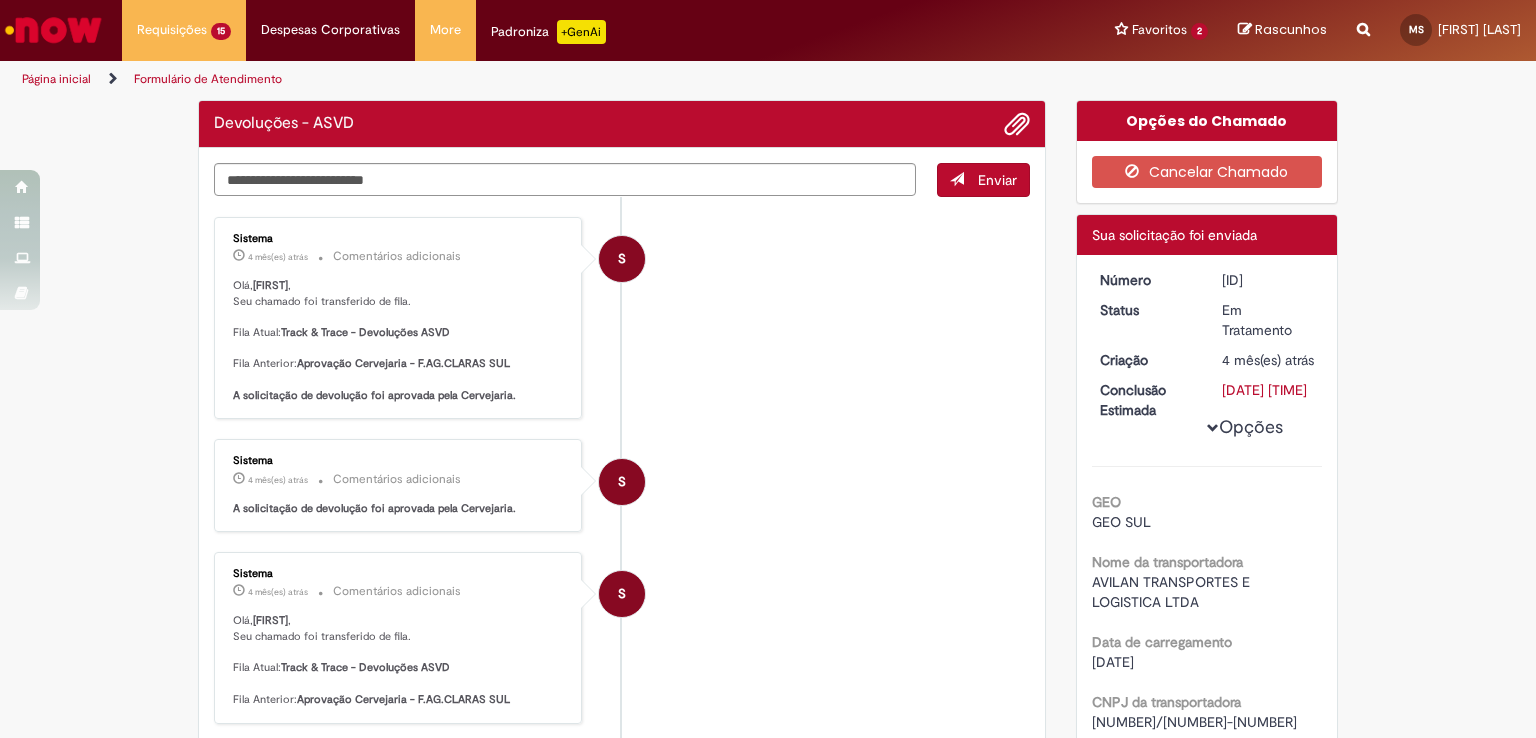 click on "Página inicial" at bounding box center [56, 79] 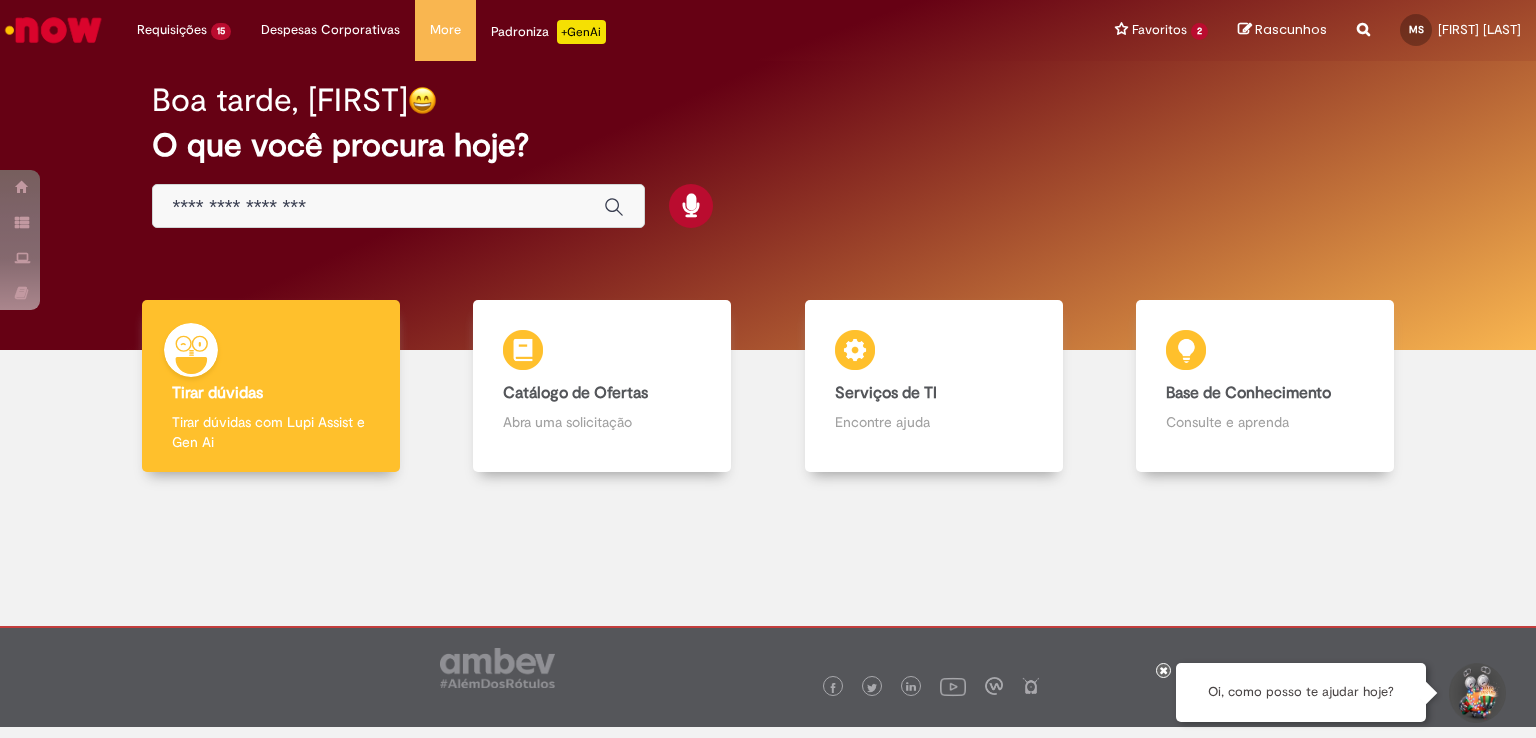 scroll, scrollTop: 0, scrollLeft: 0, axis: both 